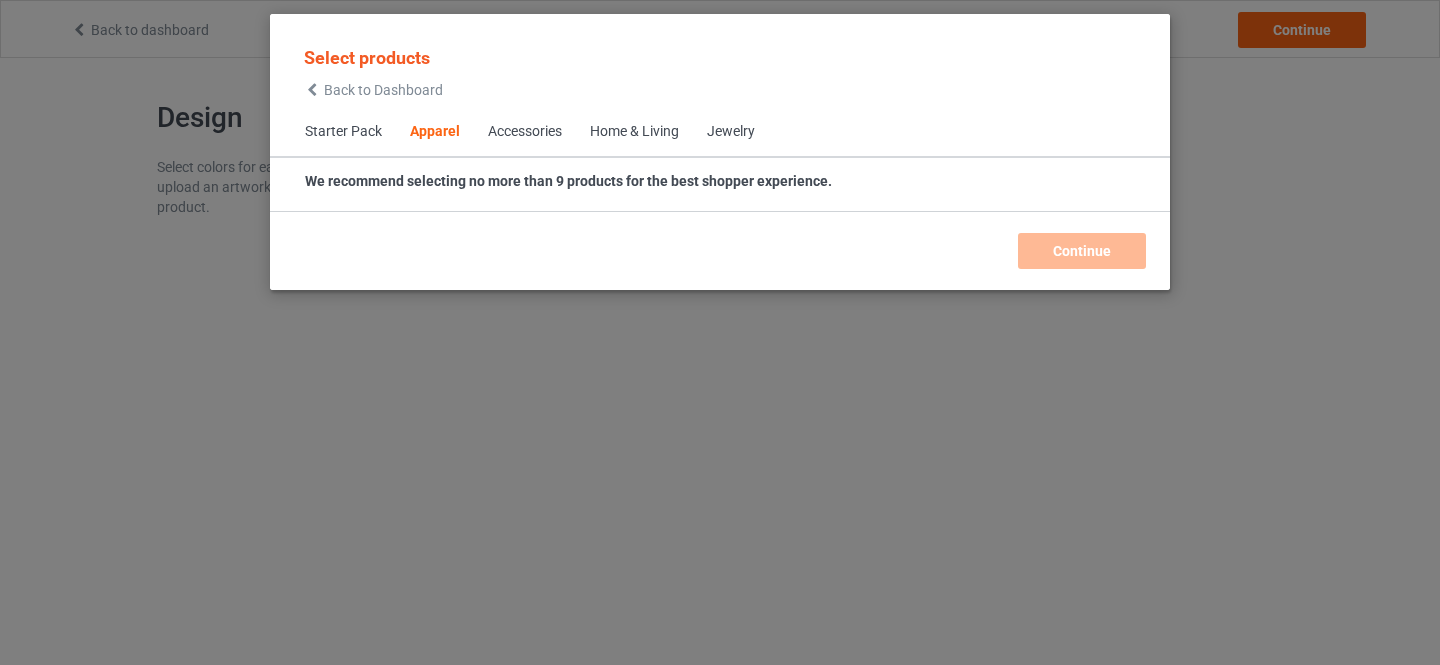 scroll, scrollTop: 0, scrollLeft: 0, axis: both 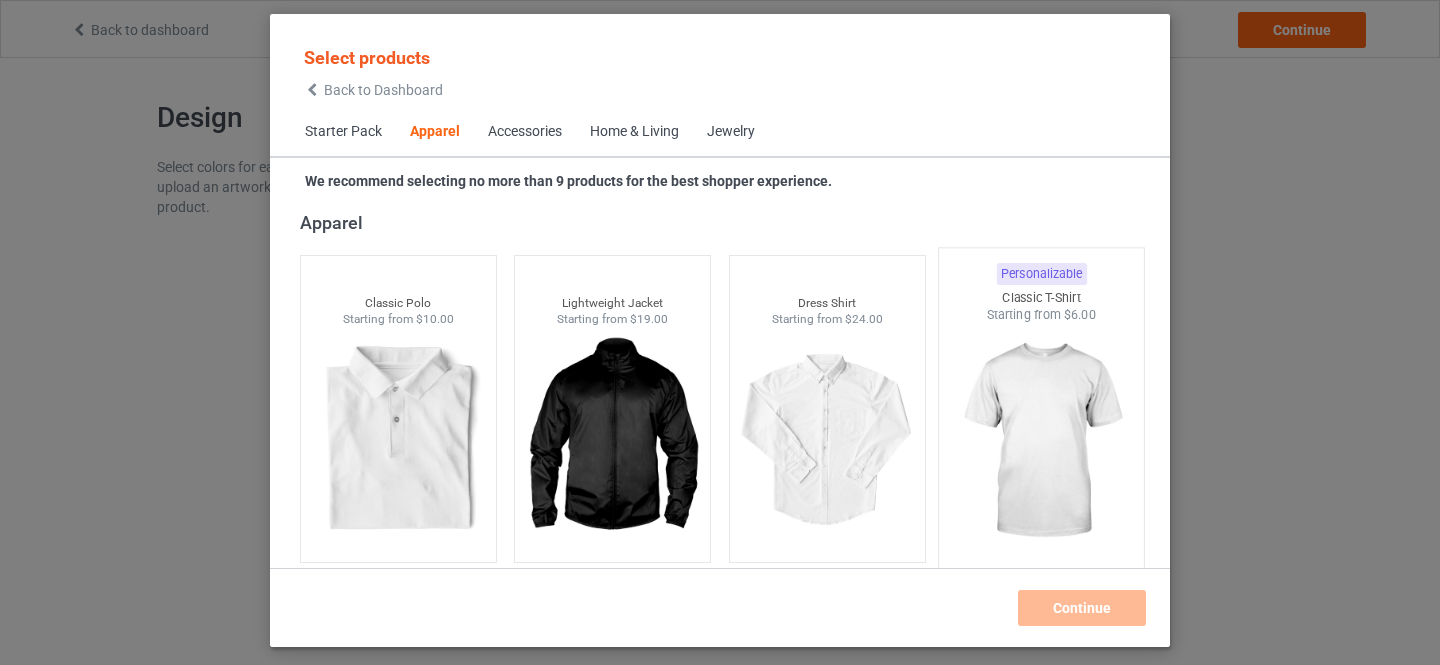 click at bounding box center (1042, 441) 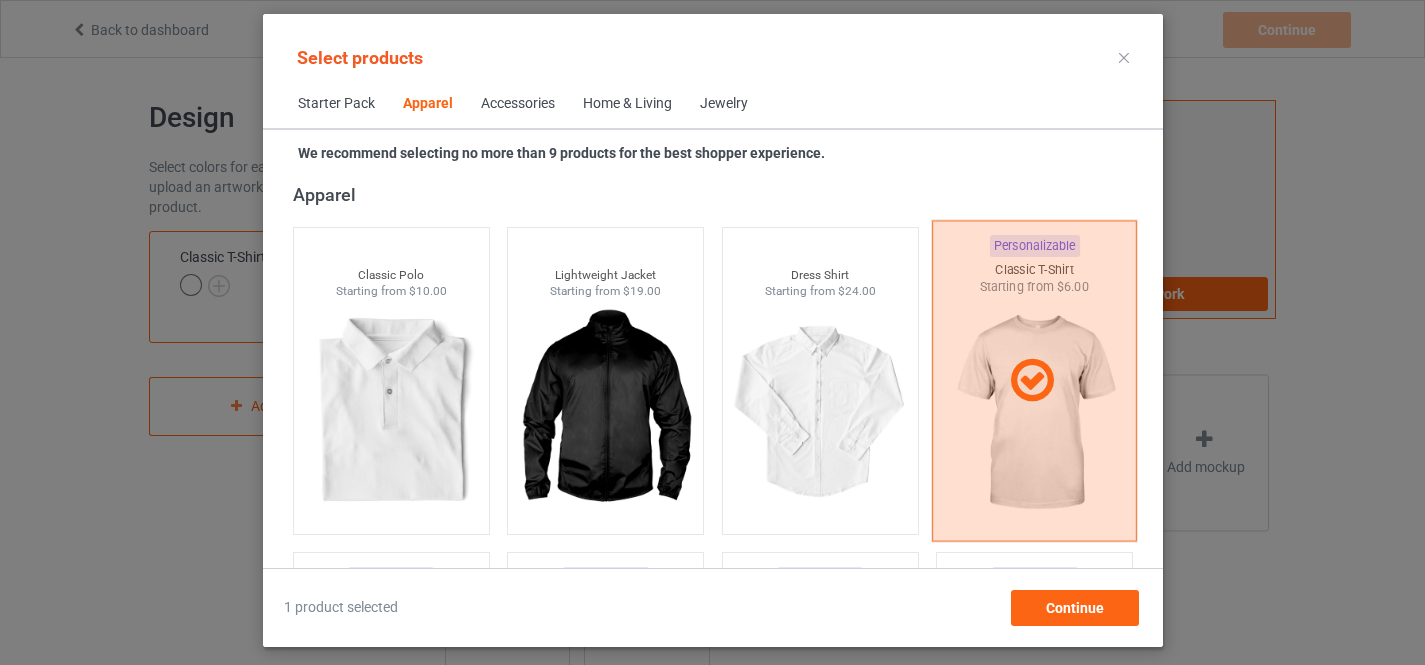 scroll, scrollTop: 1081, scrollLeft: 0, axis: vertical 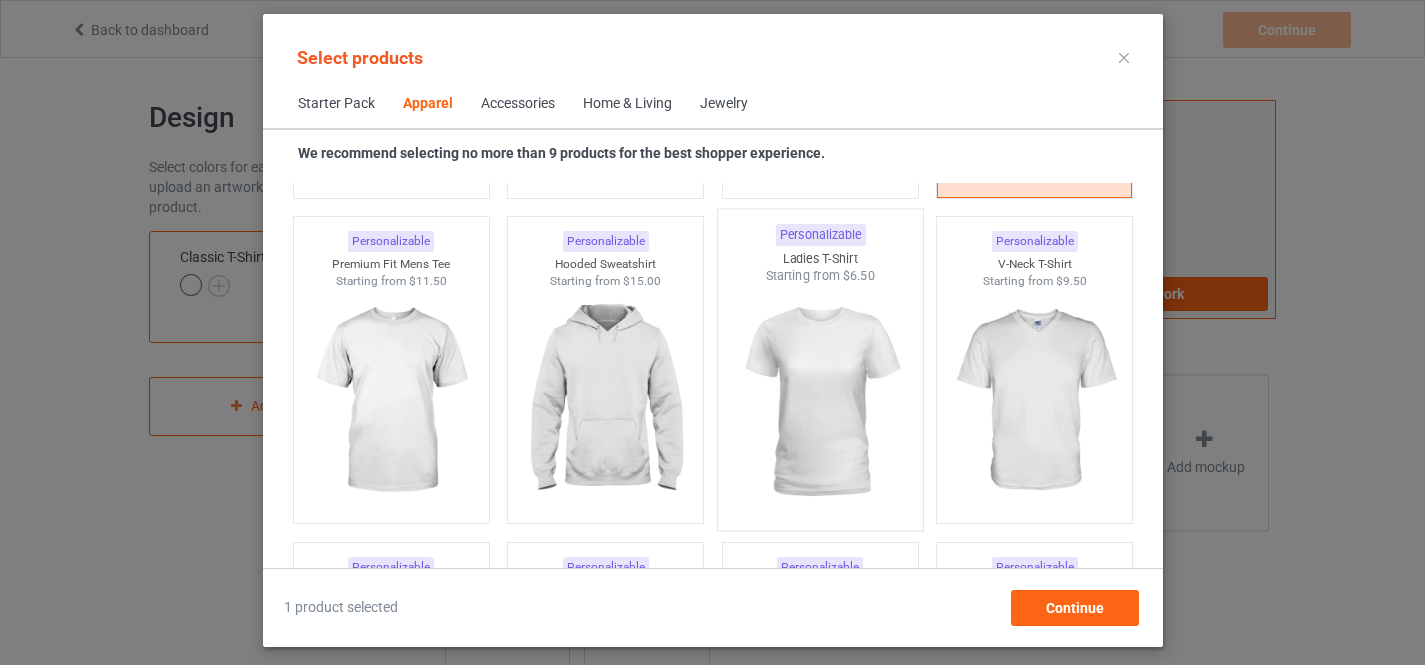 click at bounding box center [820, 402] 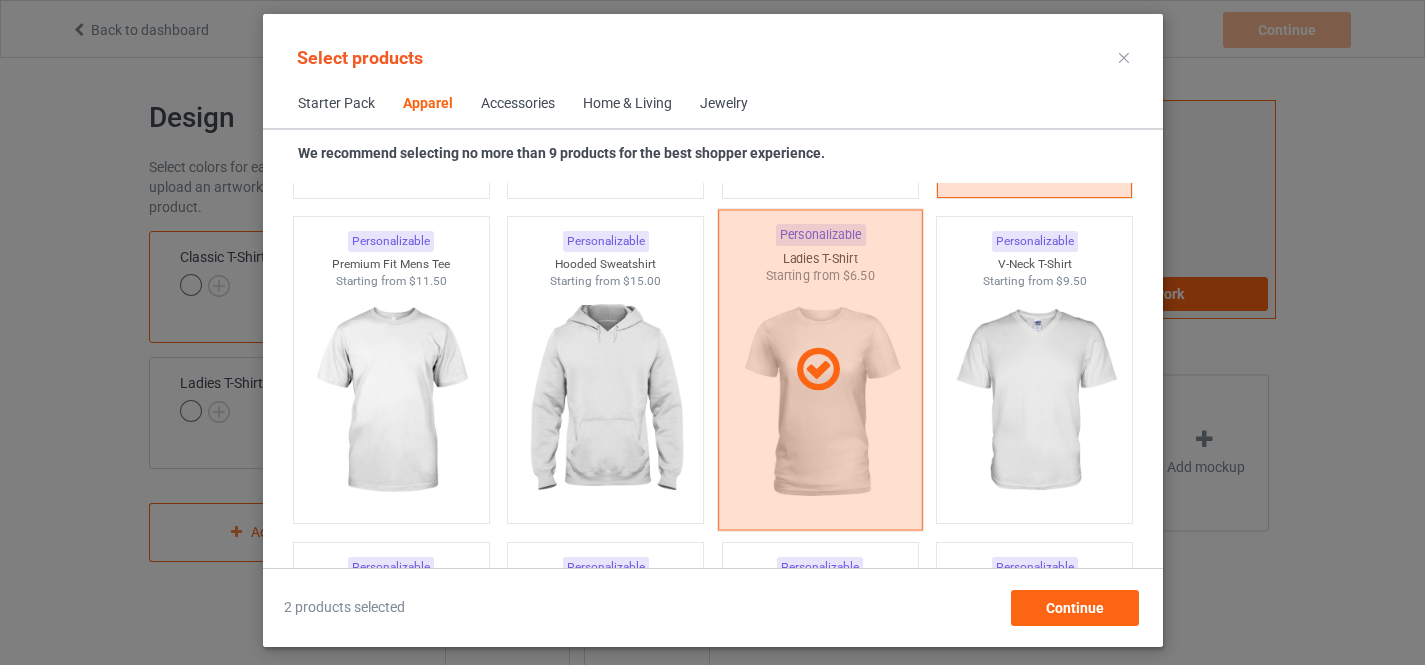 scroll, scrollTop: 1368, scrollLeft: 0, axis: vertical 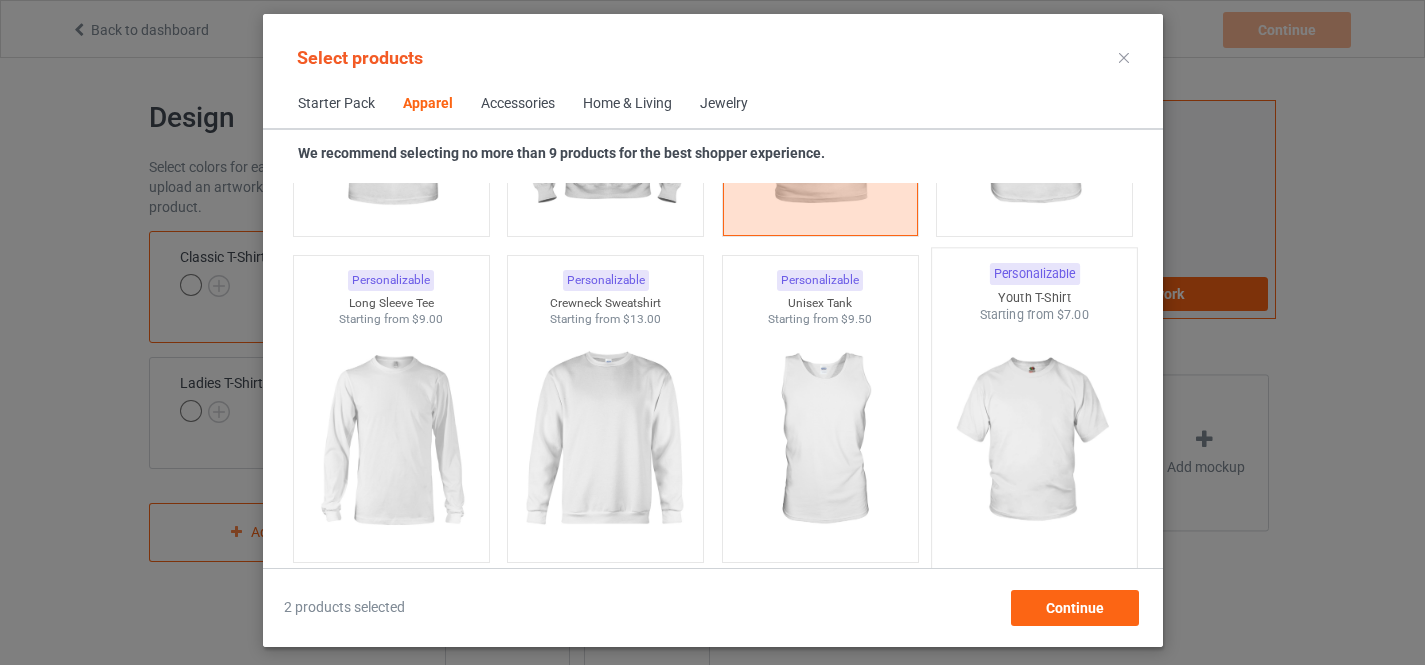 click at bounding box center [1034, 441] 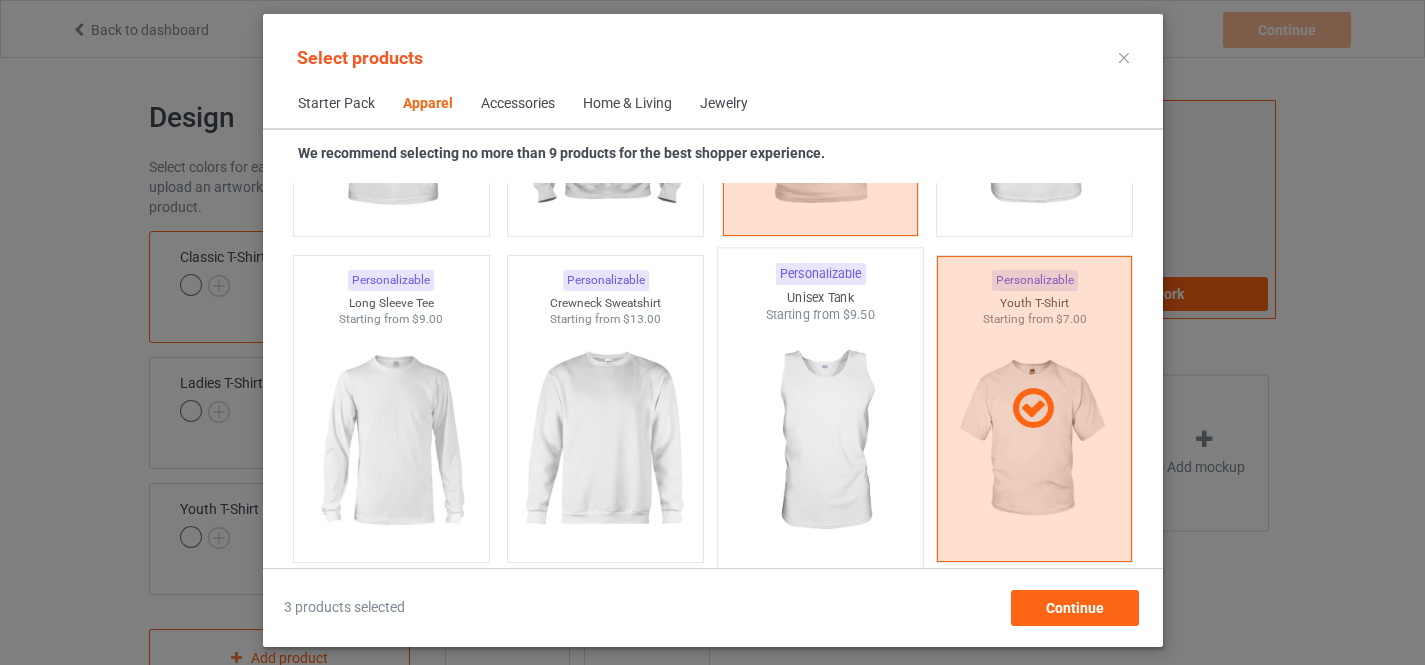 click at bounding box center (820, 441) 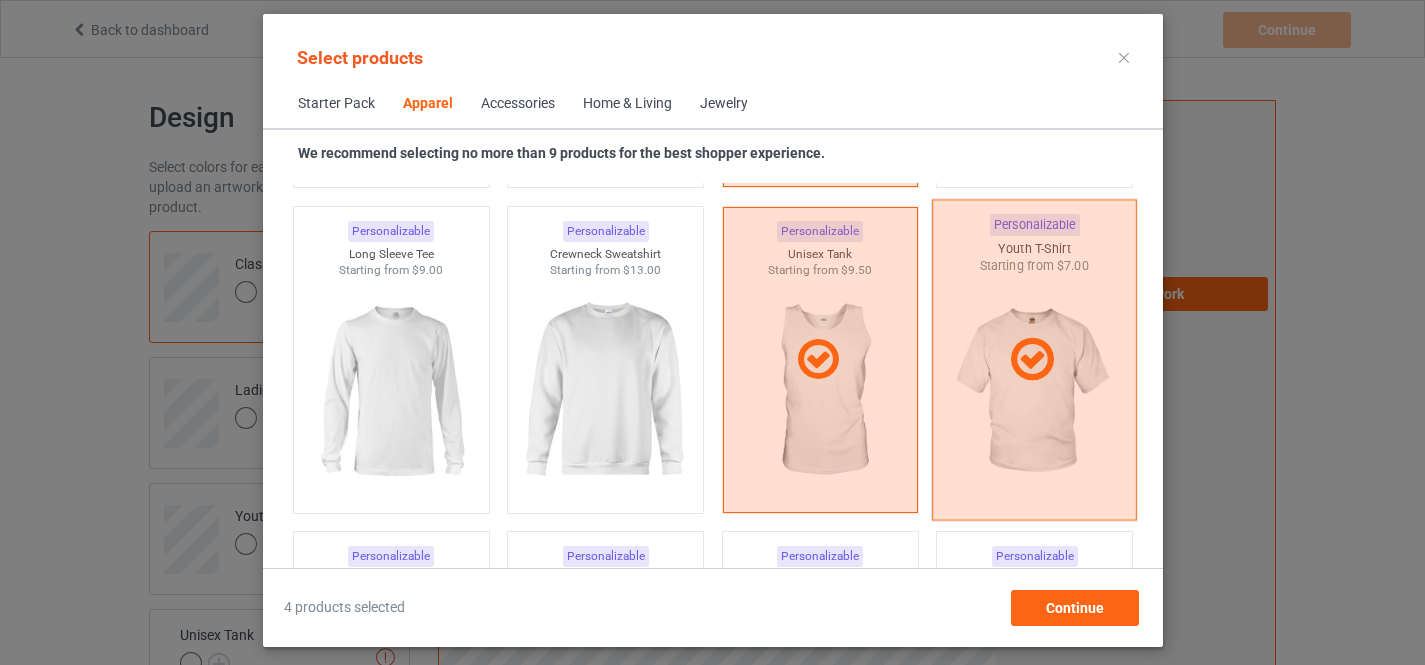 scroll, scrollTop: 1081, scrollLeft: 0, axis: vertical 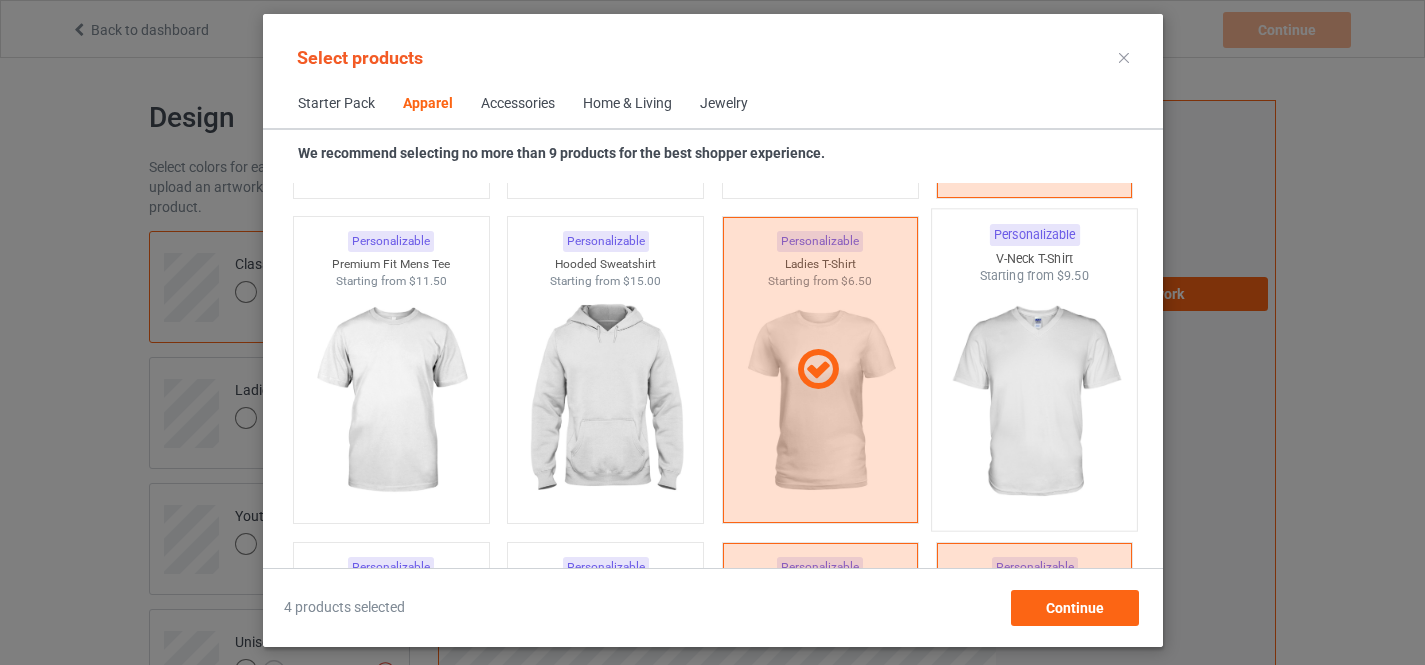 click at bounding box center [1034, 402] 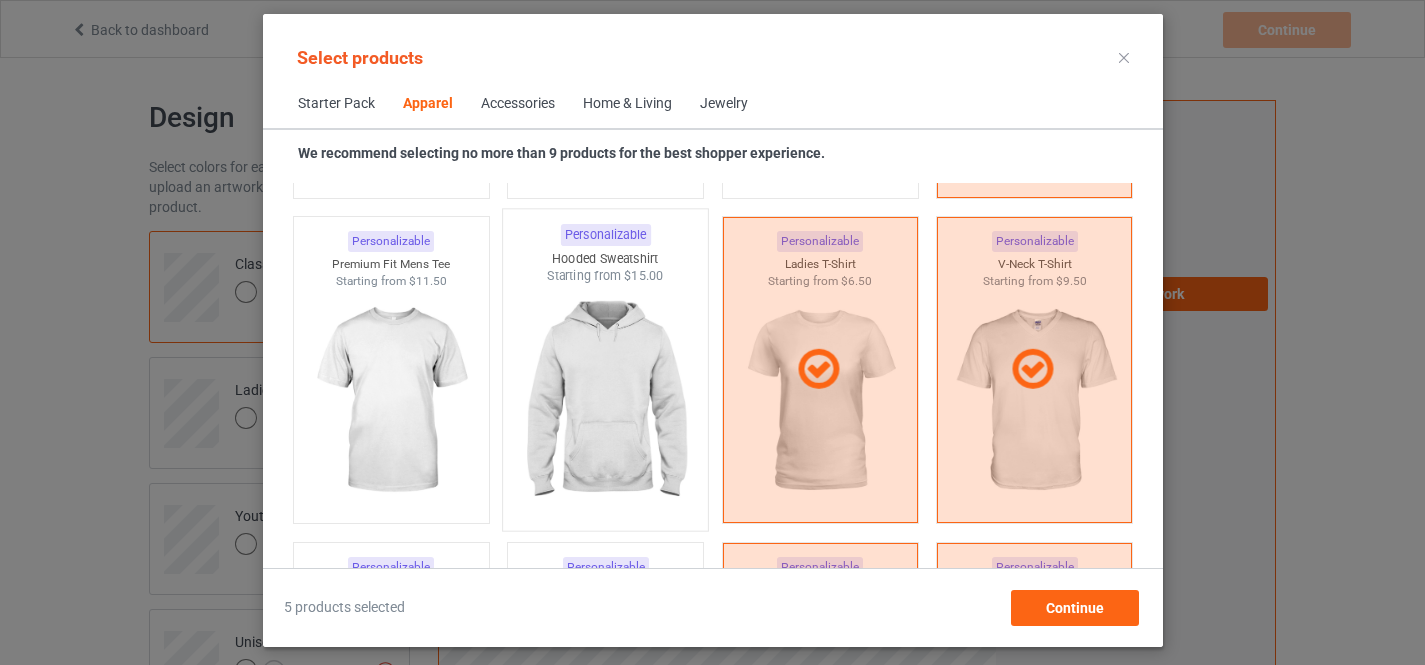 scroll, scrollTop: 1417, scrollLeft: 0, axis: vertical 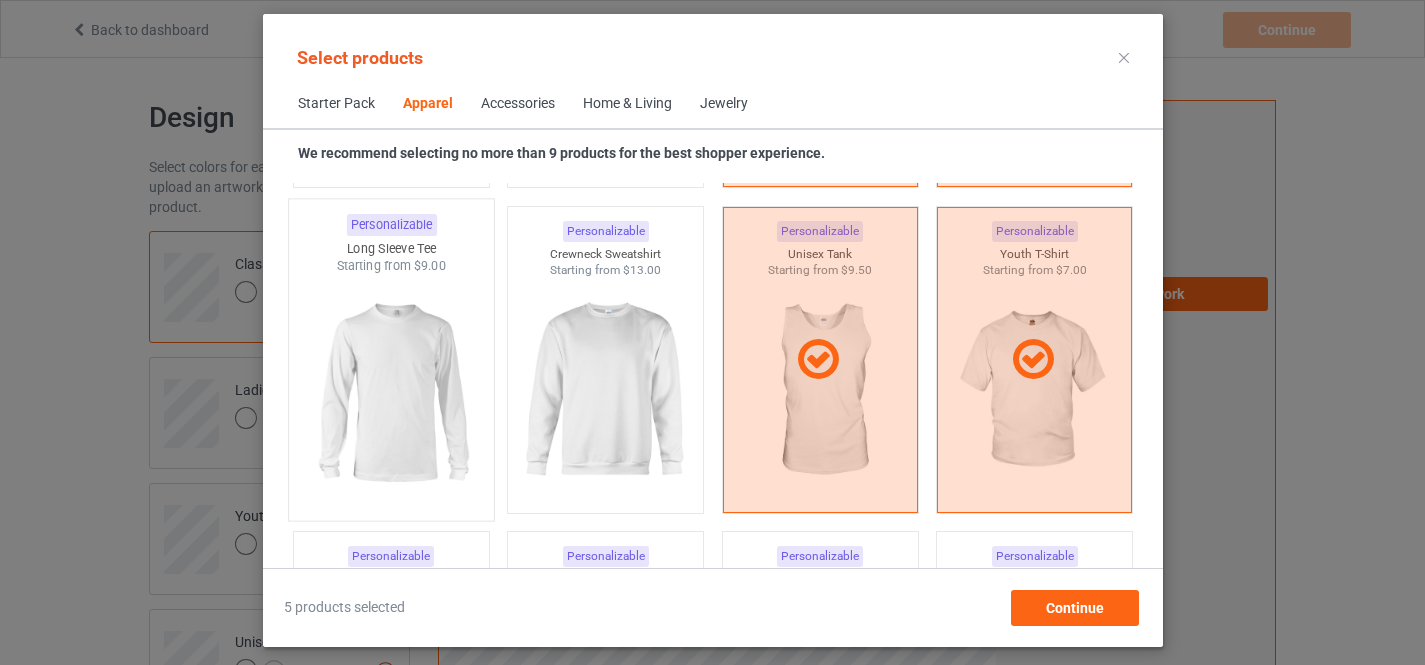 click at bounding box center [391, 392] 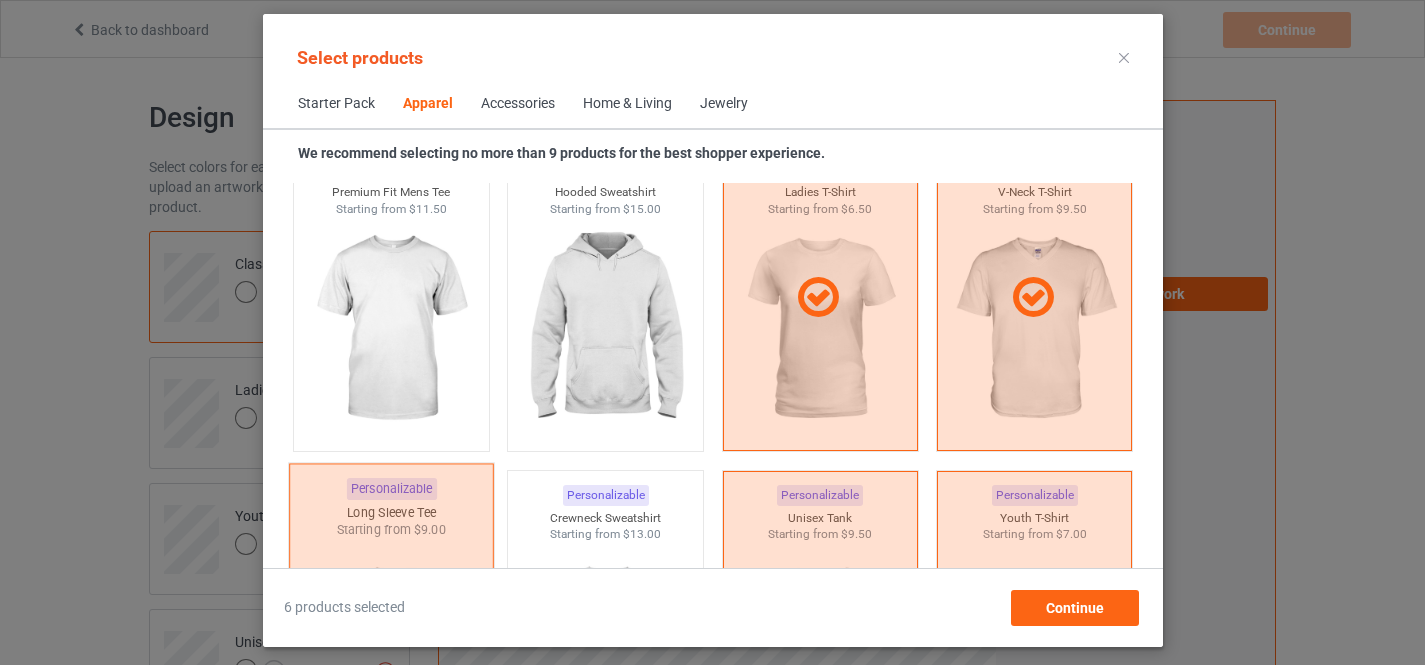 scroll, scrollTop: 1081, scrollLeft: 0, axis: vertical 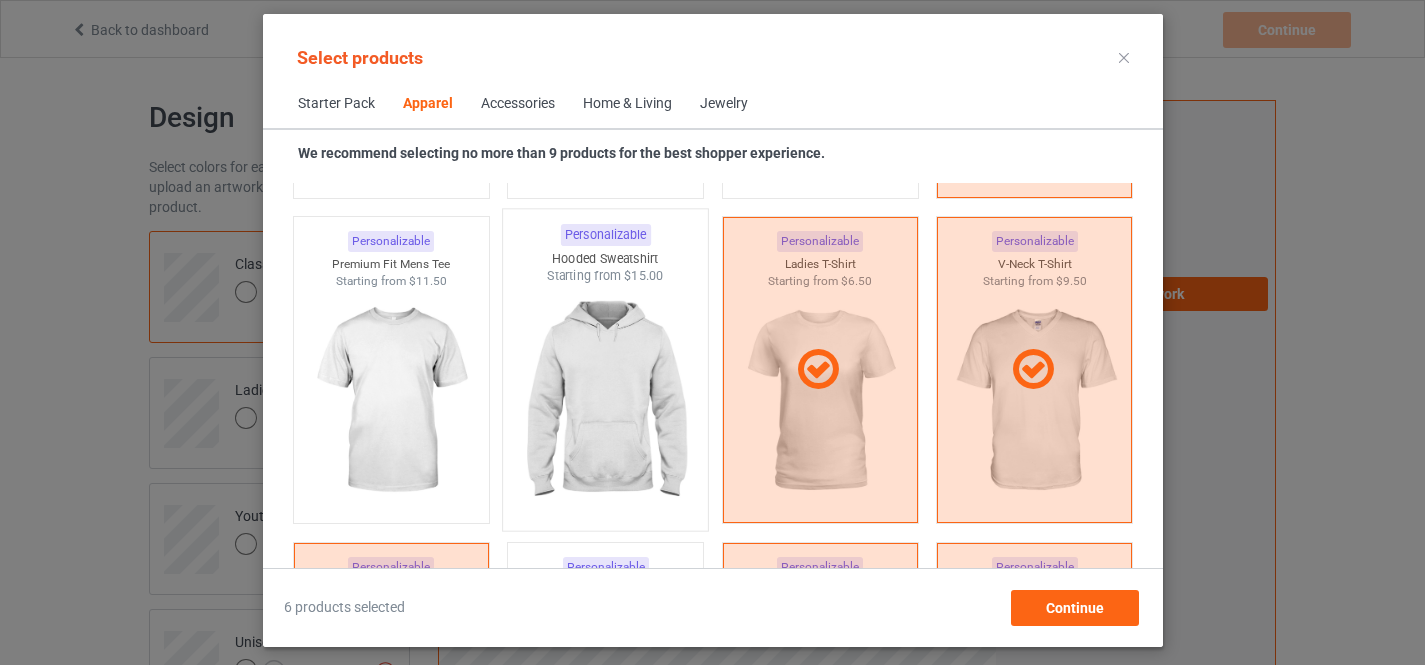 click at bounding box center [605, 402] 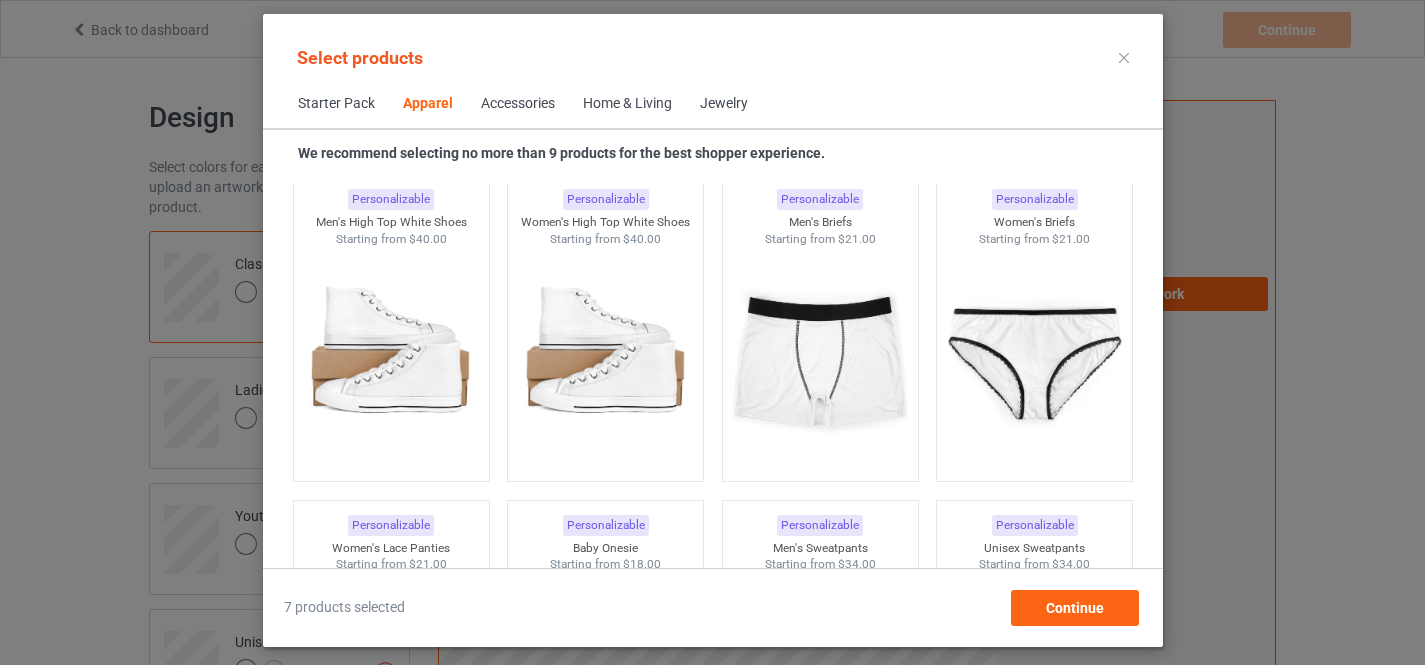 scroll, scrollTop: 3433, scrollLeft: 0, axis: vertical 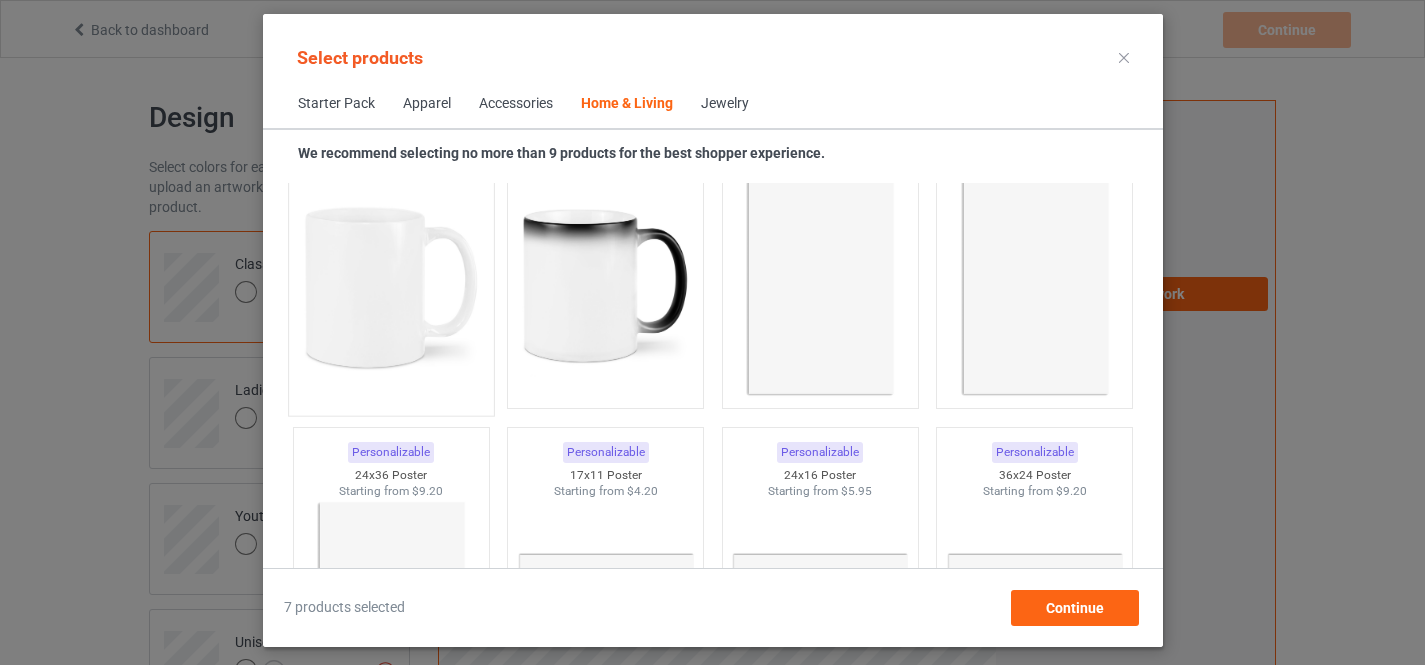 click at bounding box center (391, 287) 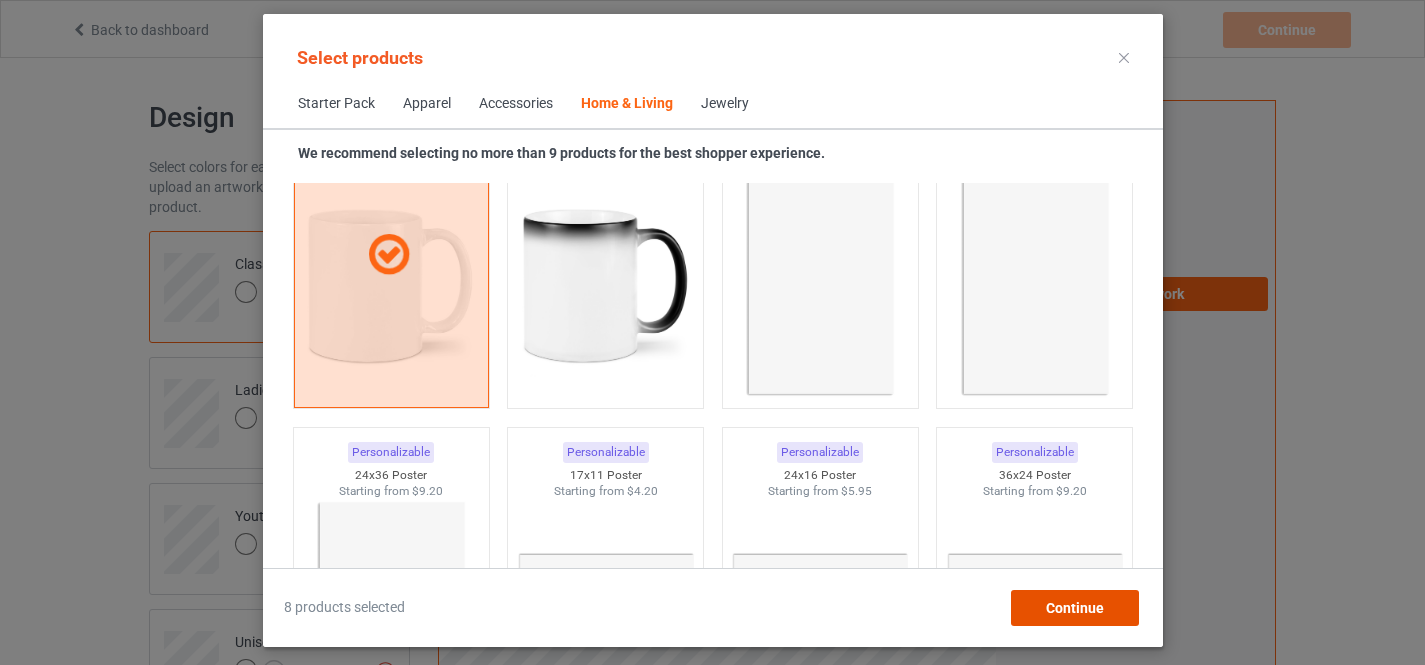 click on "Continue" at bounding box center [1074, 608] 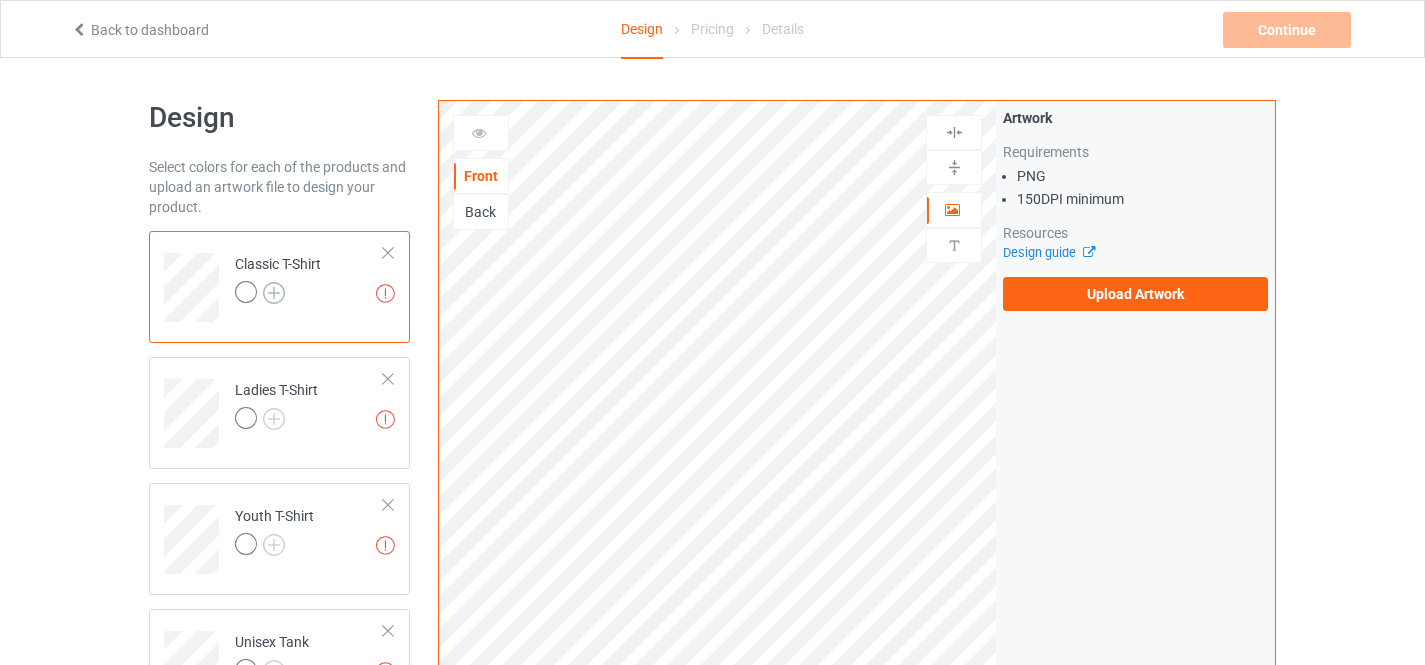 click at bounding box center [274, 293] 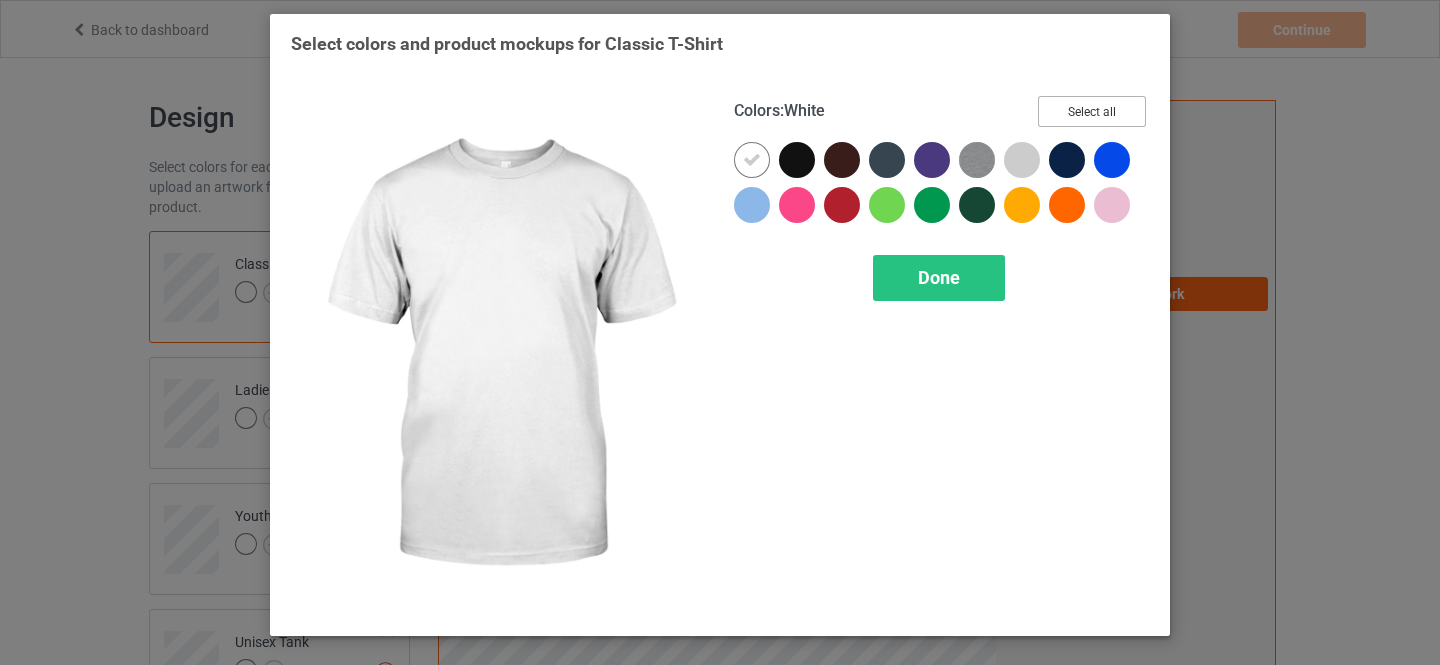 click on "Select all" at bounding box center (1092, 111) 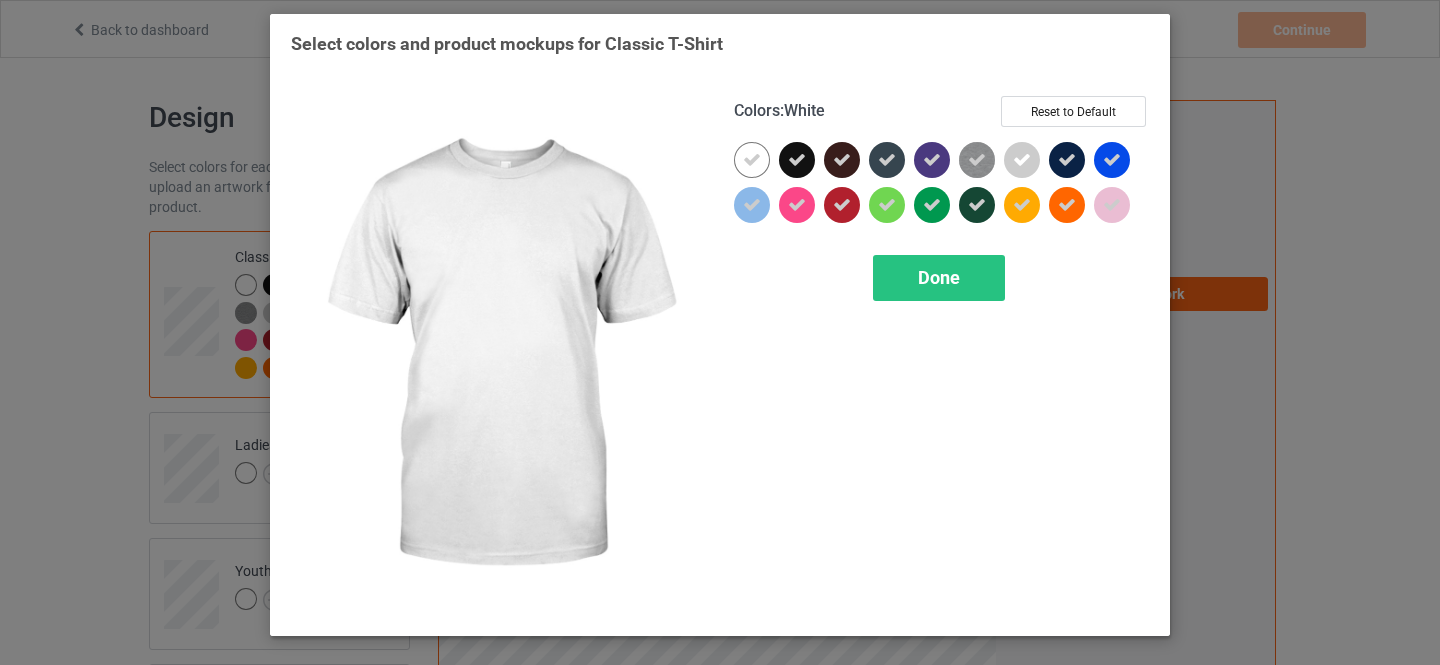 click at bounding box center [752, 160] 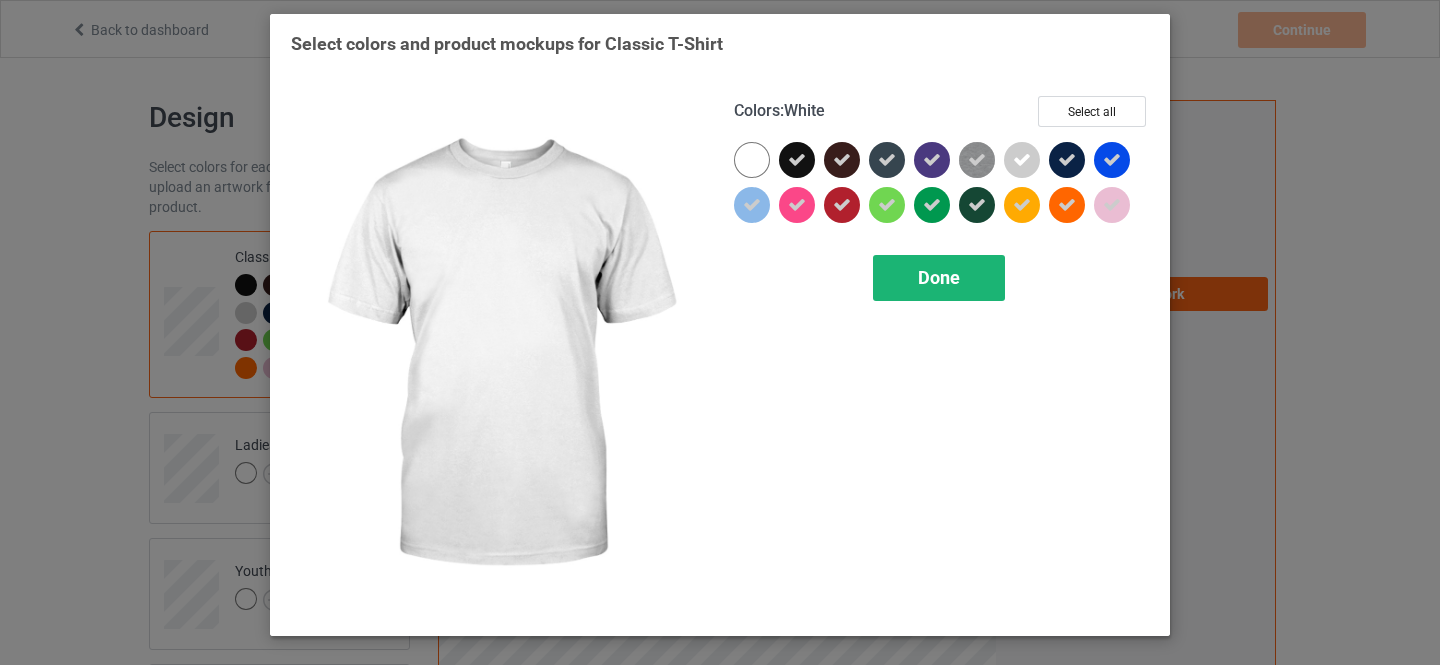 click on "Done" at bounding box center (939, 277) 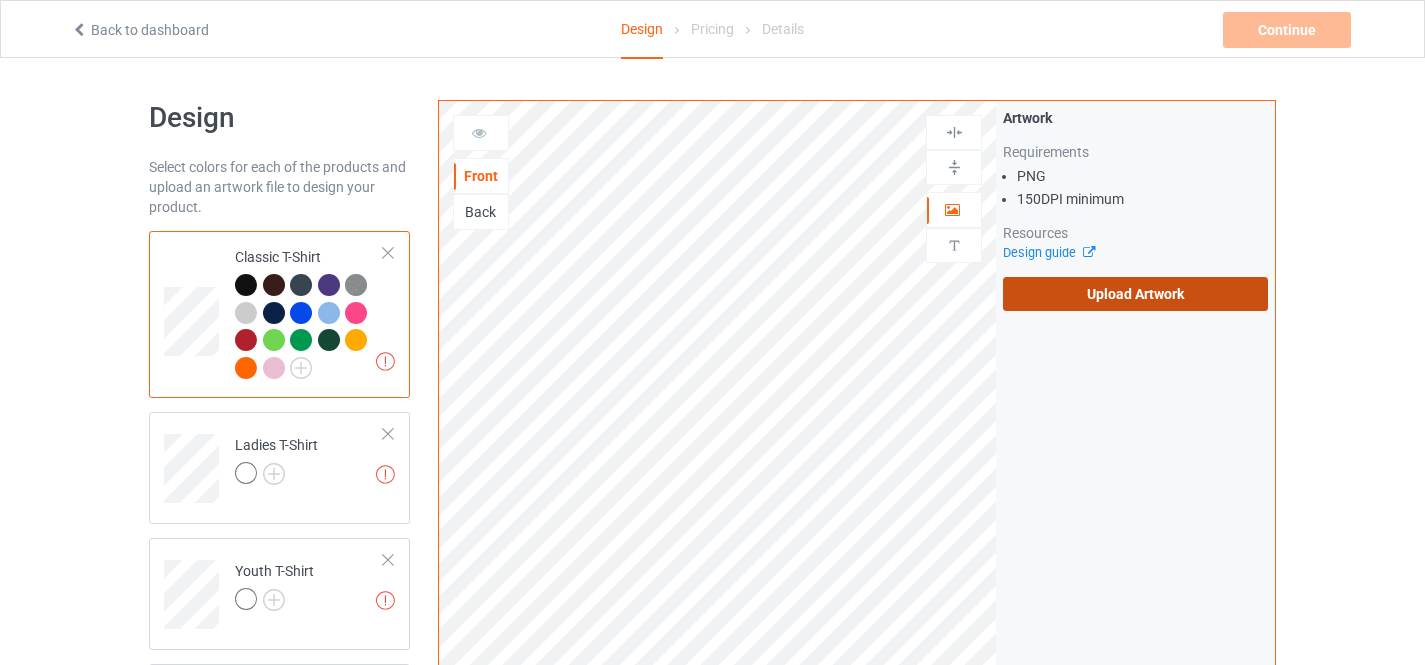 click on "Upload Artwork" at bounding box center (1135, 294) 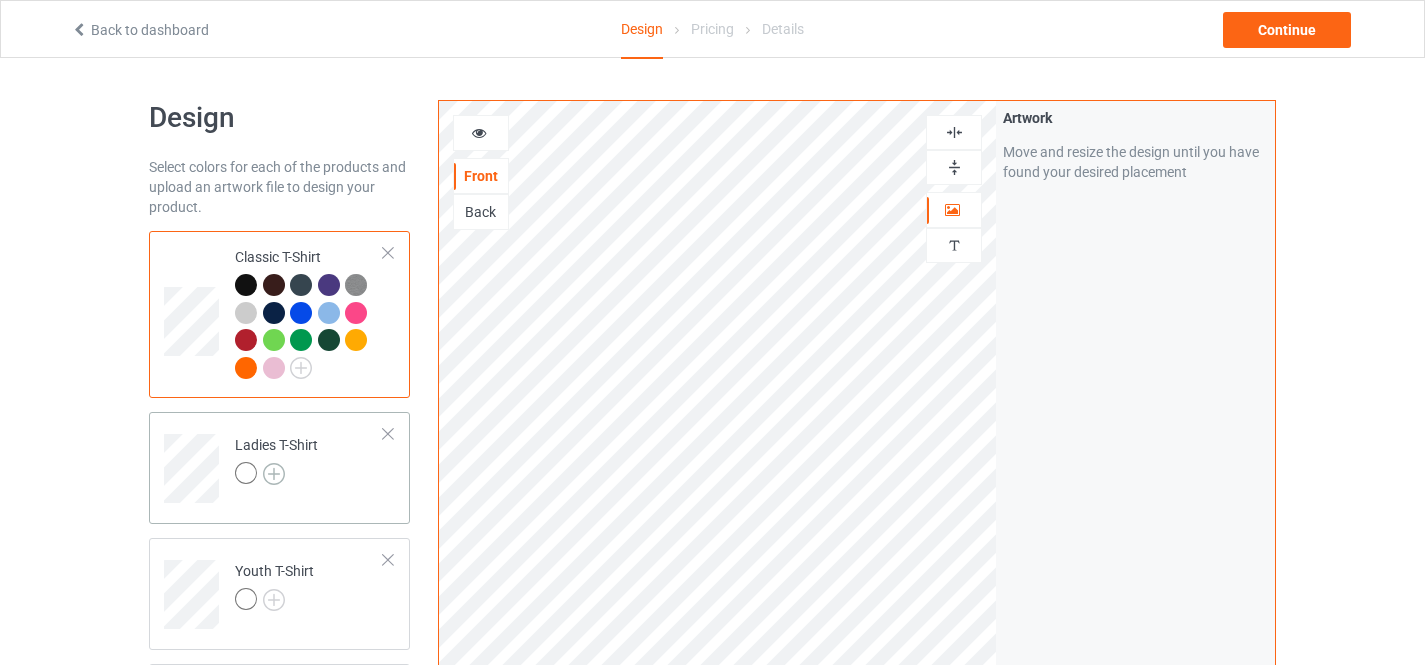 click at bounding box center (274, 474) 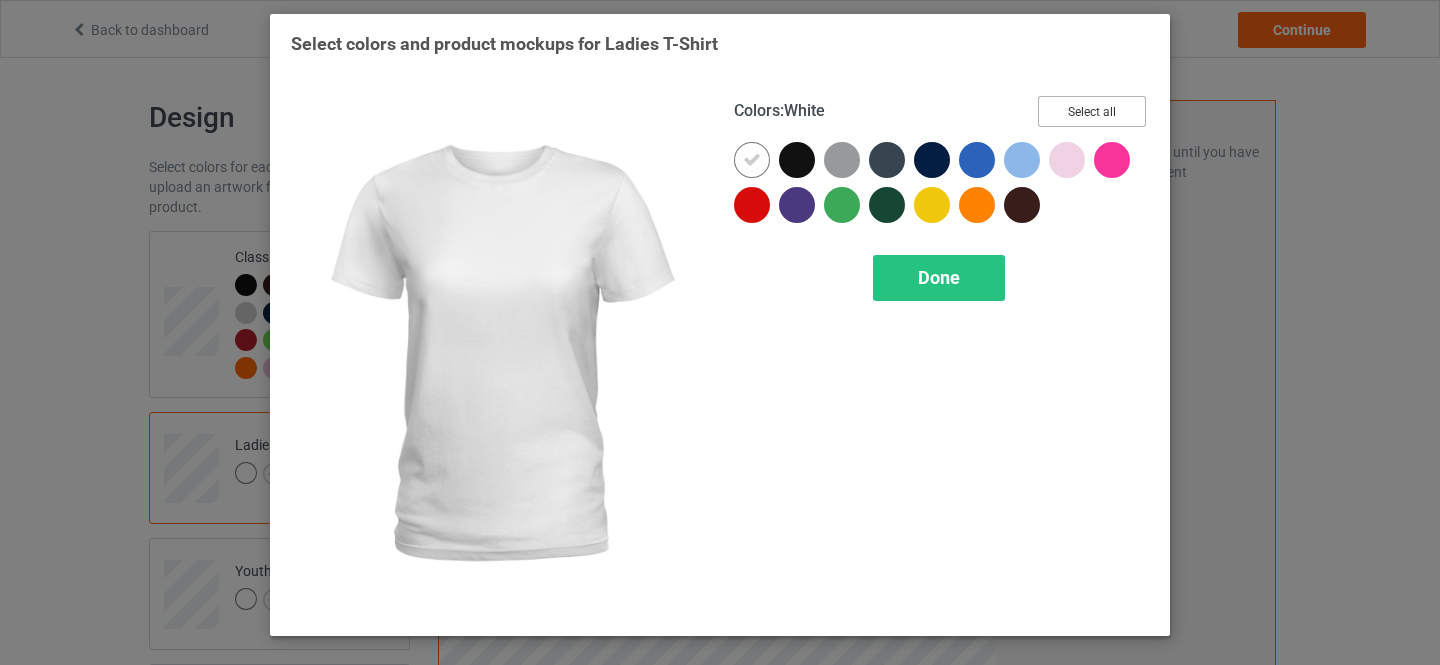 click on "Select all" at bounding box center [1092, 111] 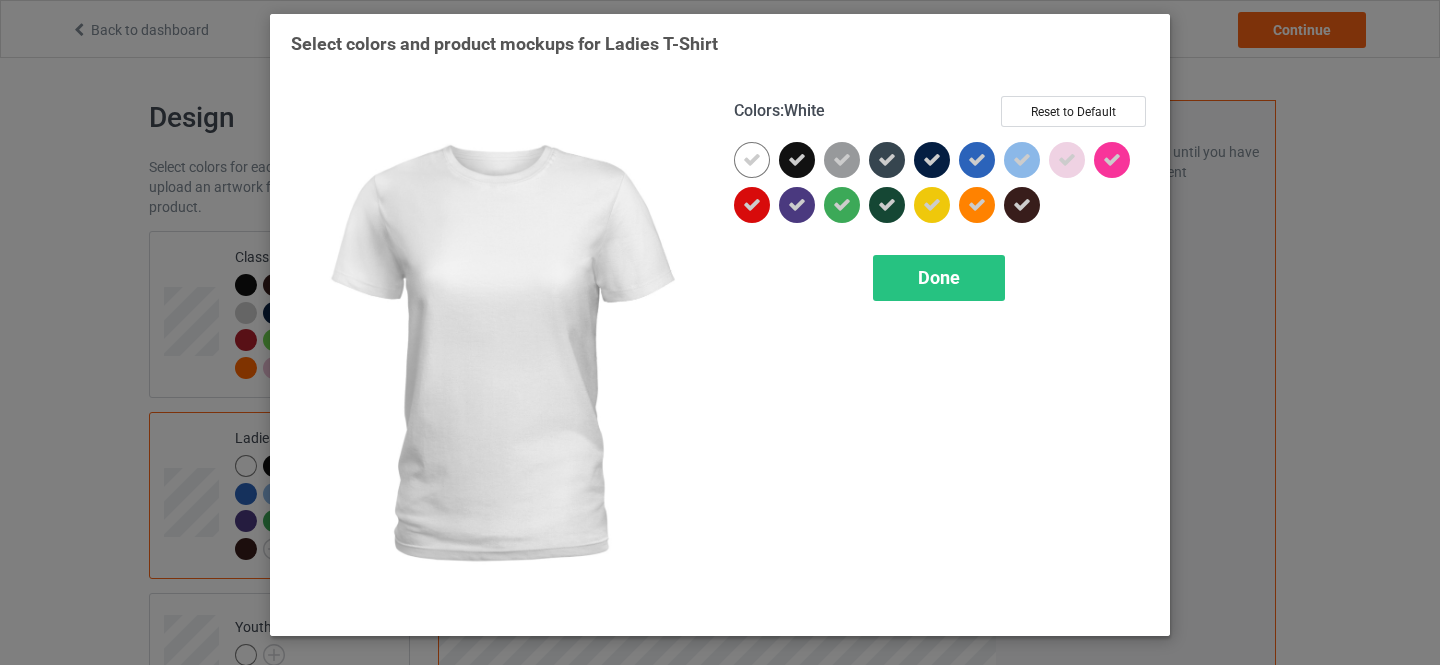 click at bounding box center [752, 160] 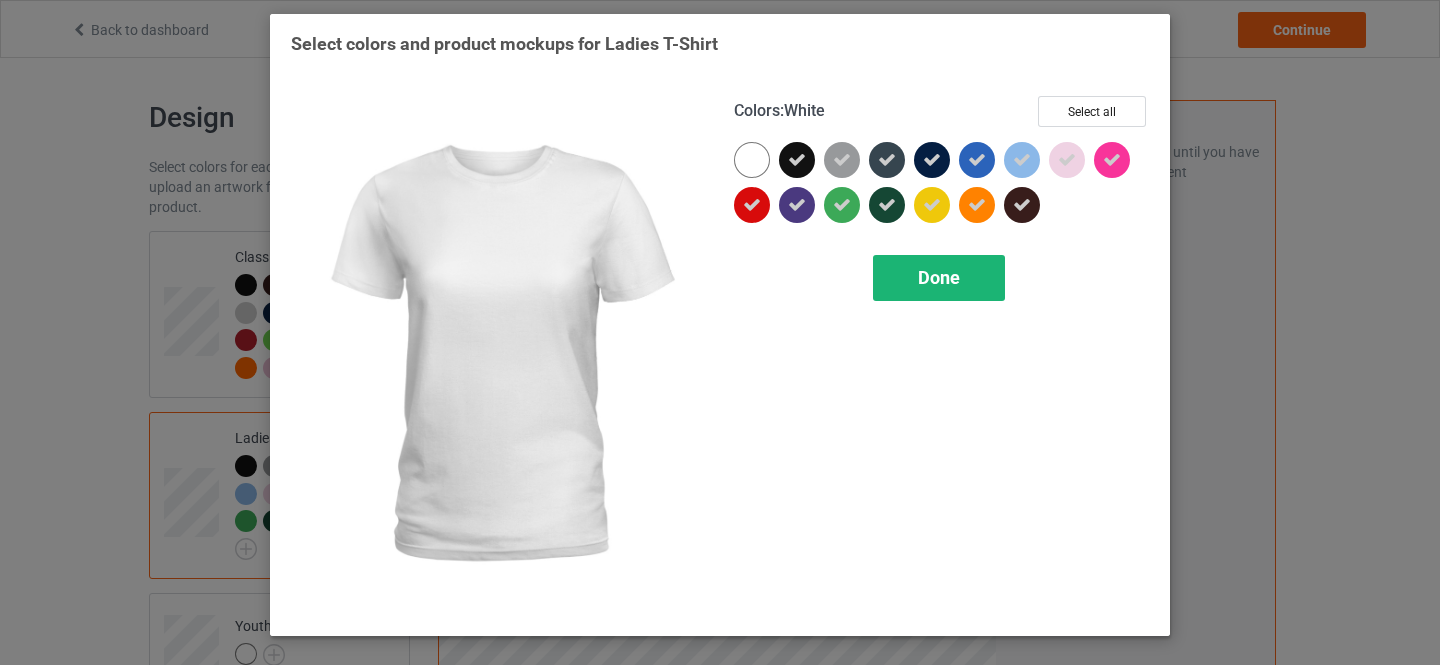 click on "Done" at bounding box center [939, 277] 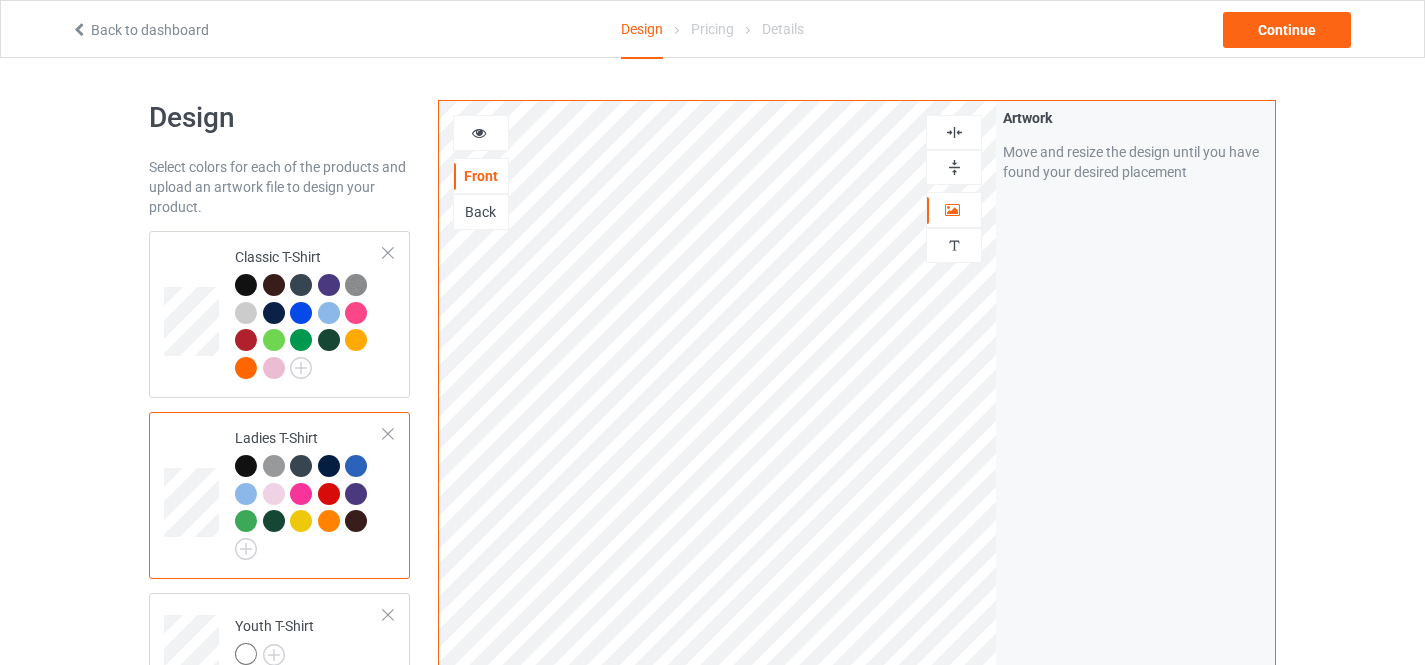 scroll, scrollTop: 200, scrollLeft: 0, axis: vertical 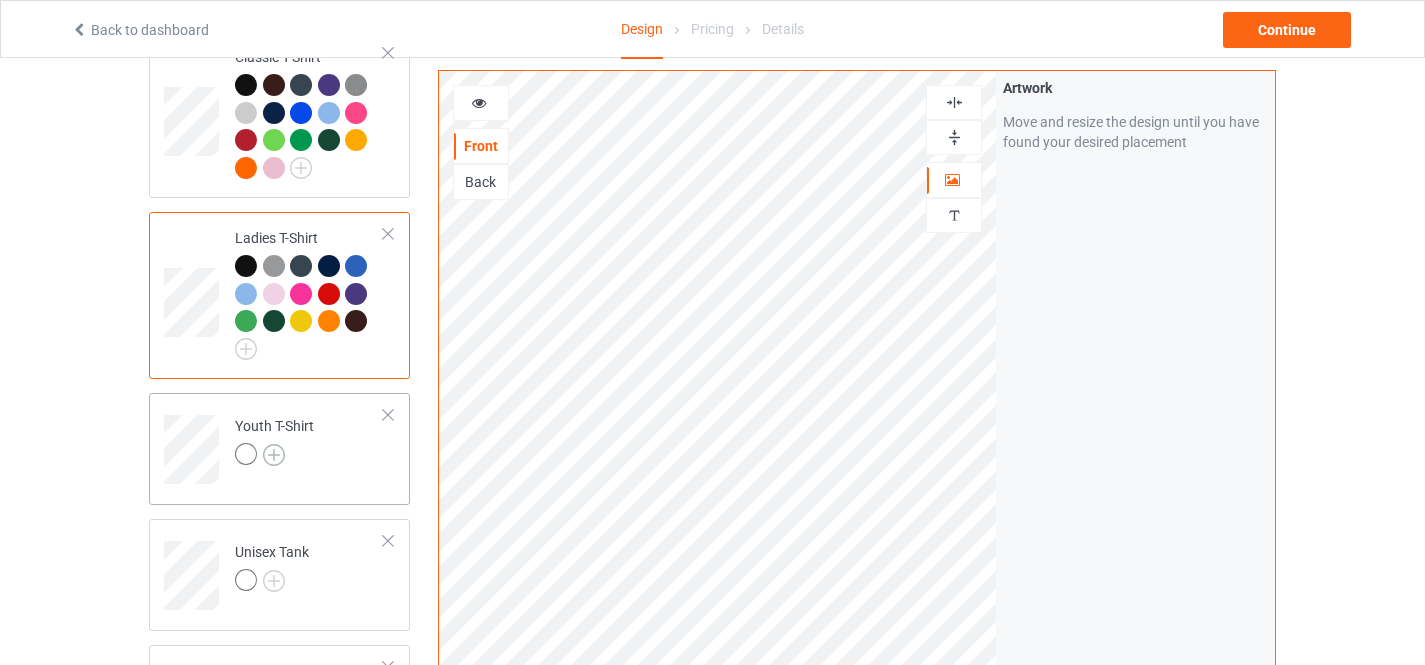 click at bounding box center [274, 455] 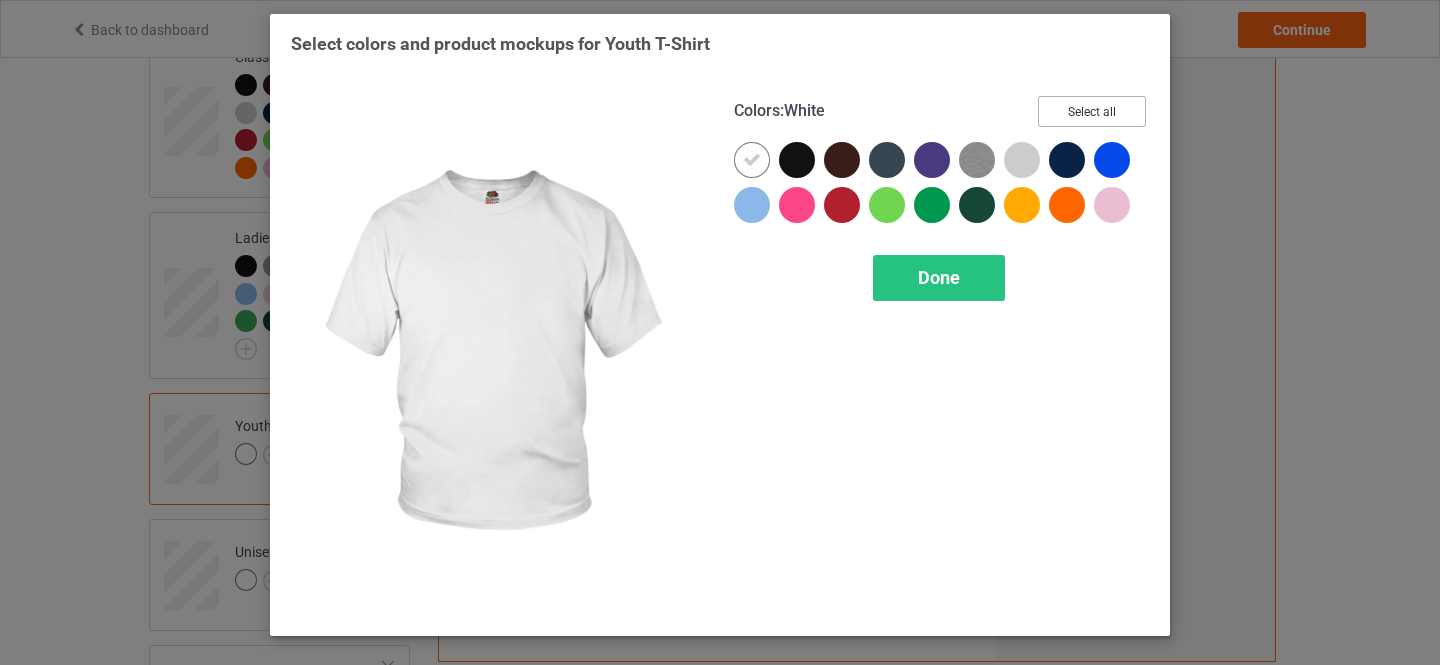 click on "Select all" at bounding box center (1092, 111) 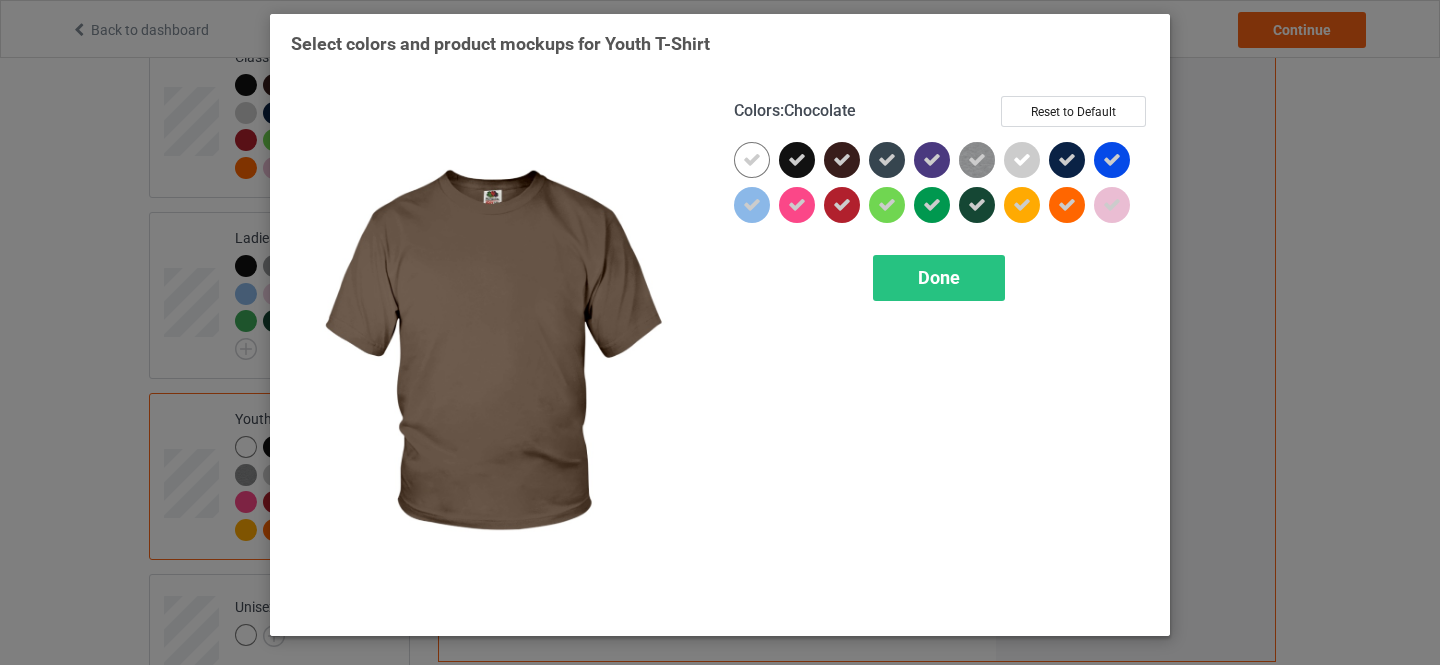 click at bounding box center [752, 160] 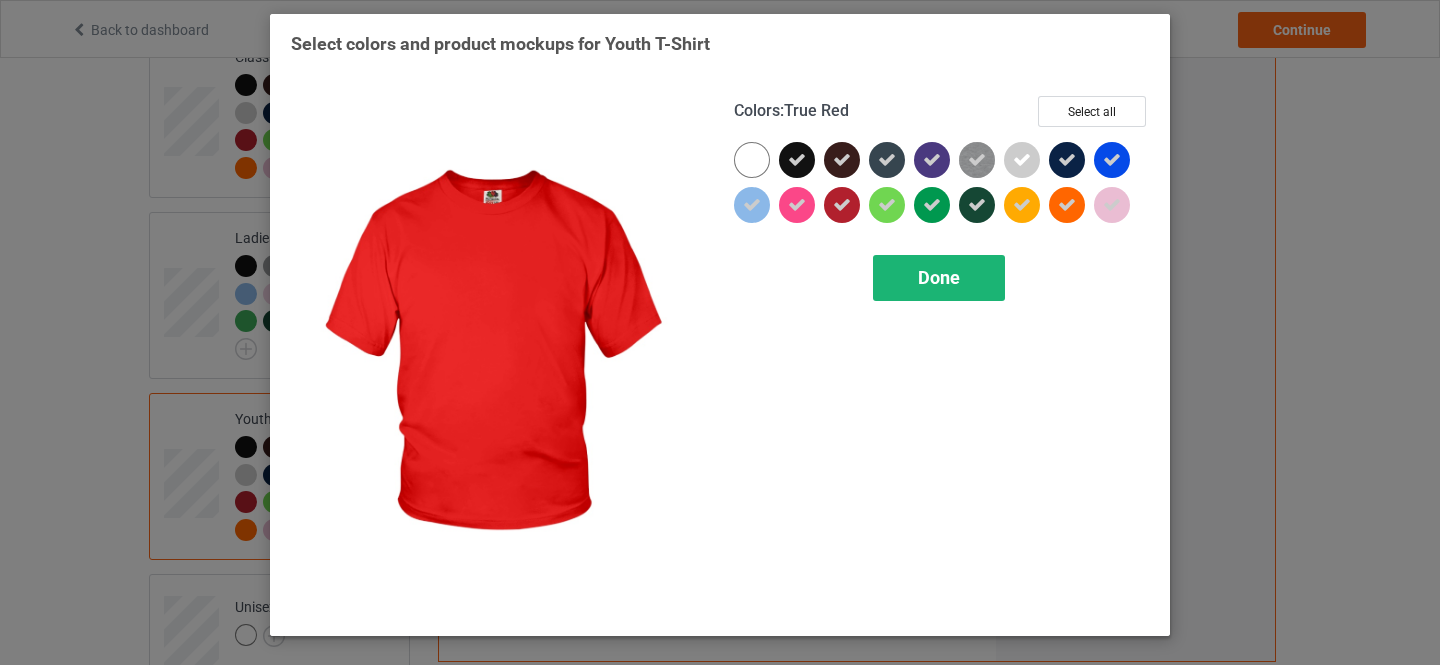 click on "Done" at bounding box center (939, 277) 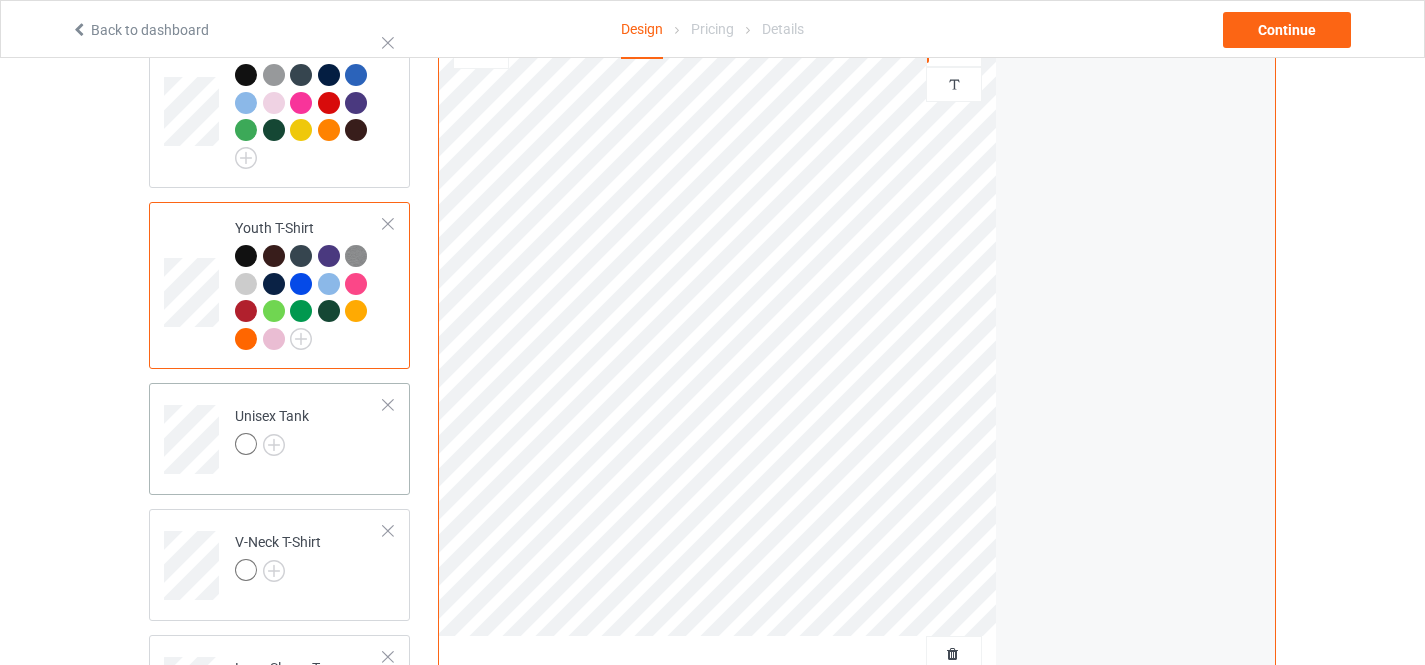 scroll, scrollTop: 400, scrollLeft: 0, axis: vertical 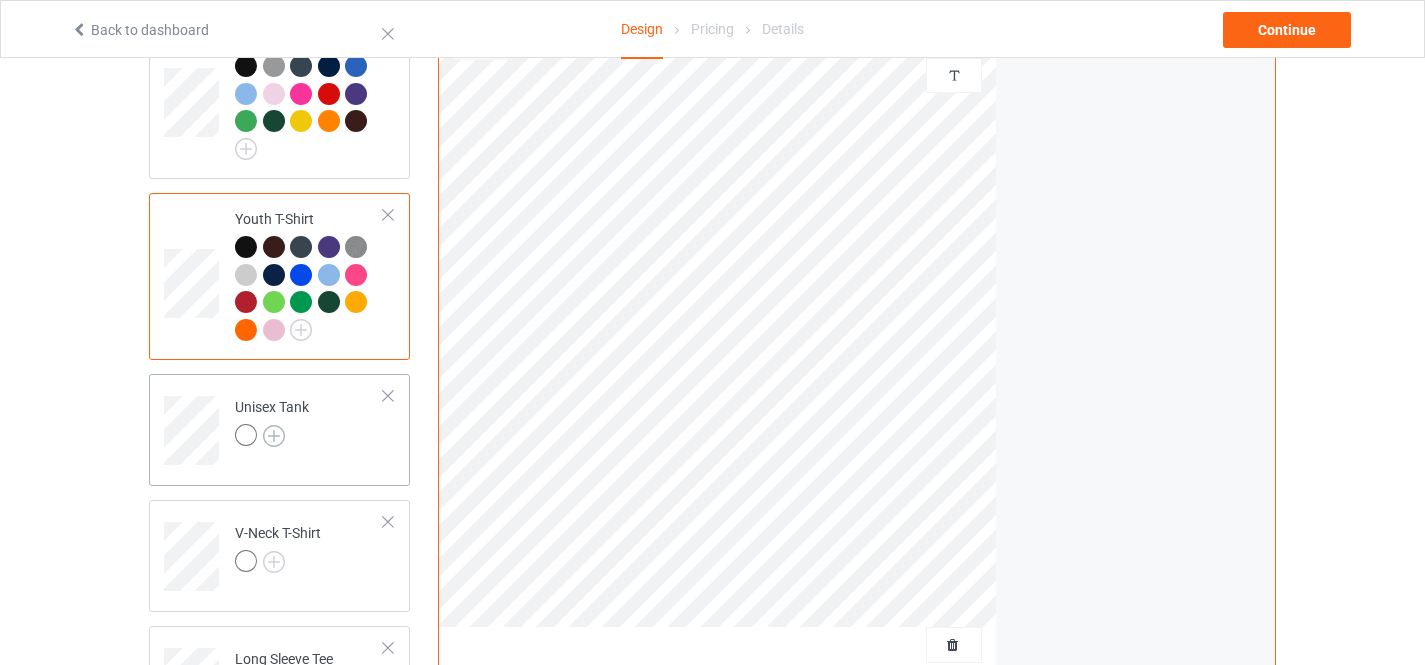 click at bounding box center [274, 436] 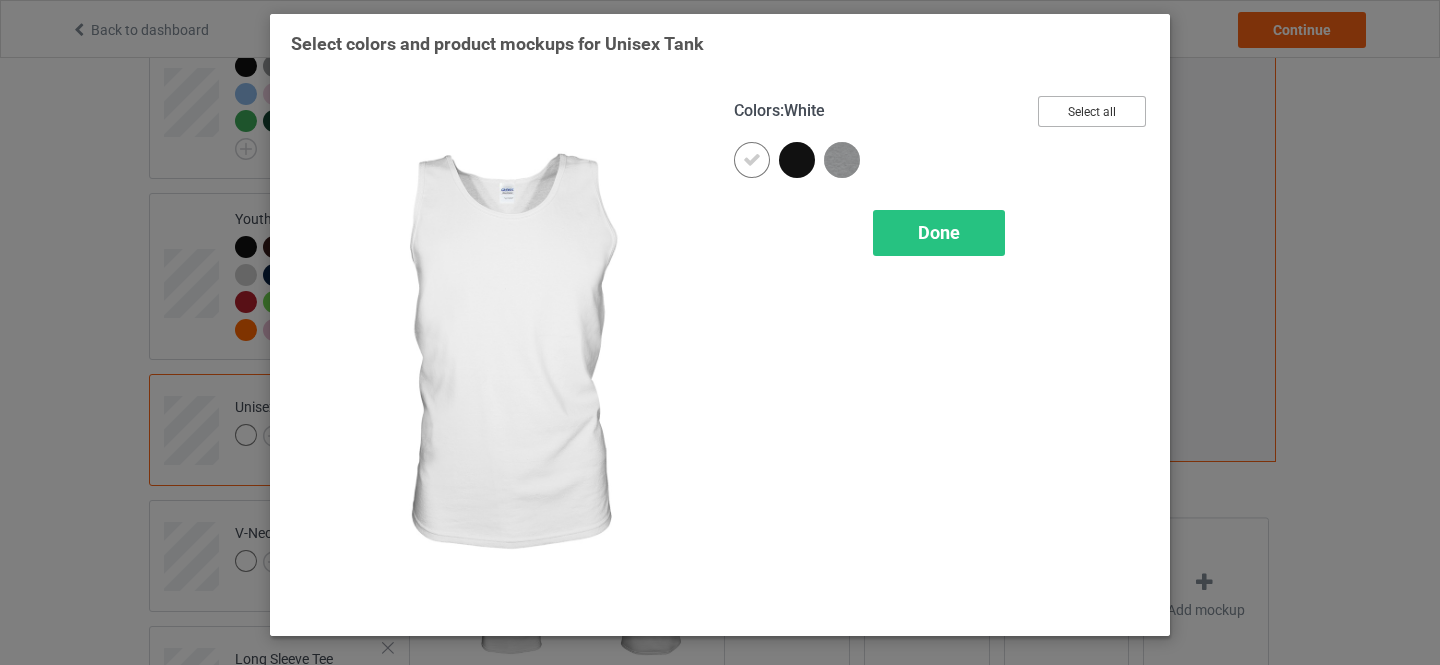 click on "Select all" at bounding box center (1092, 111) 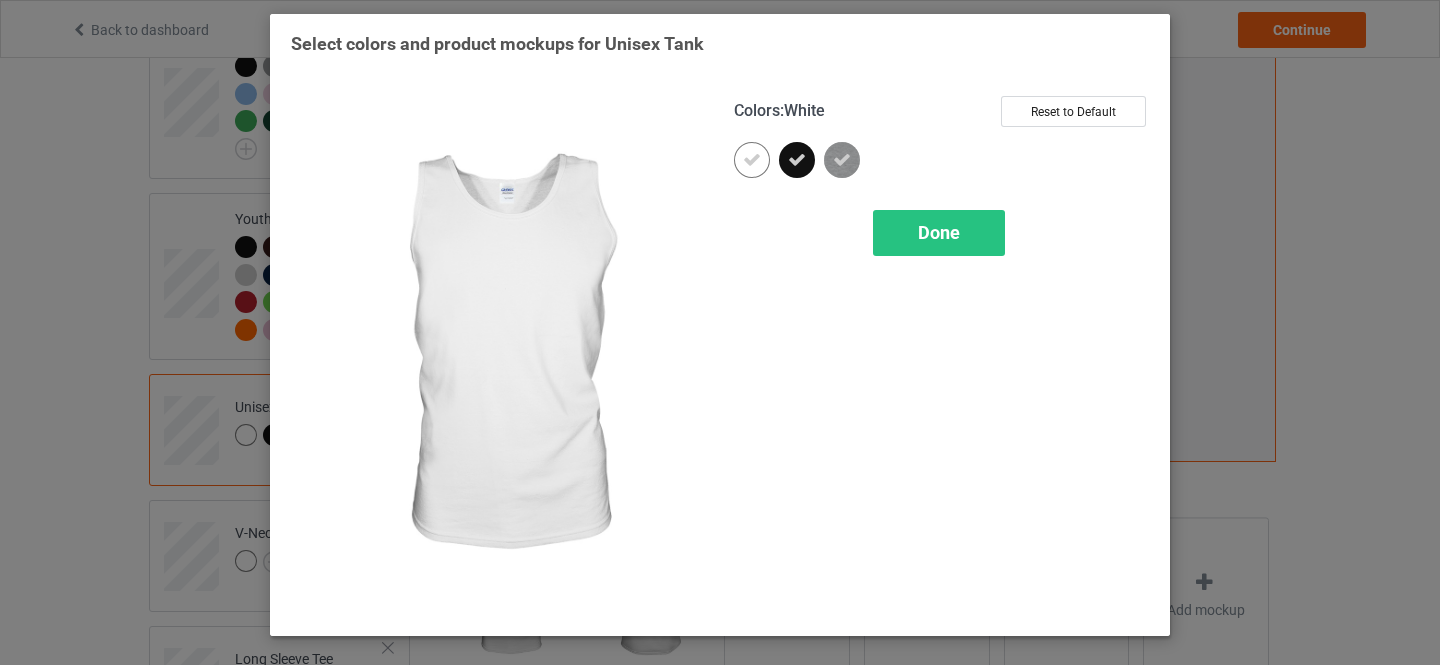 click at bounding box center [752, 160] 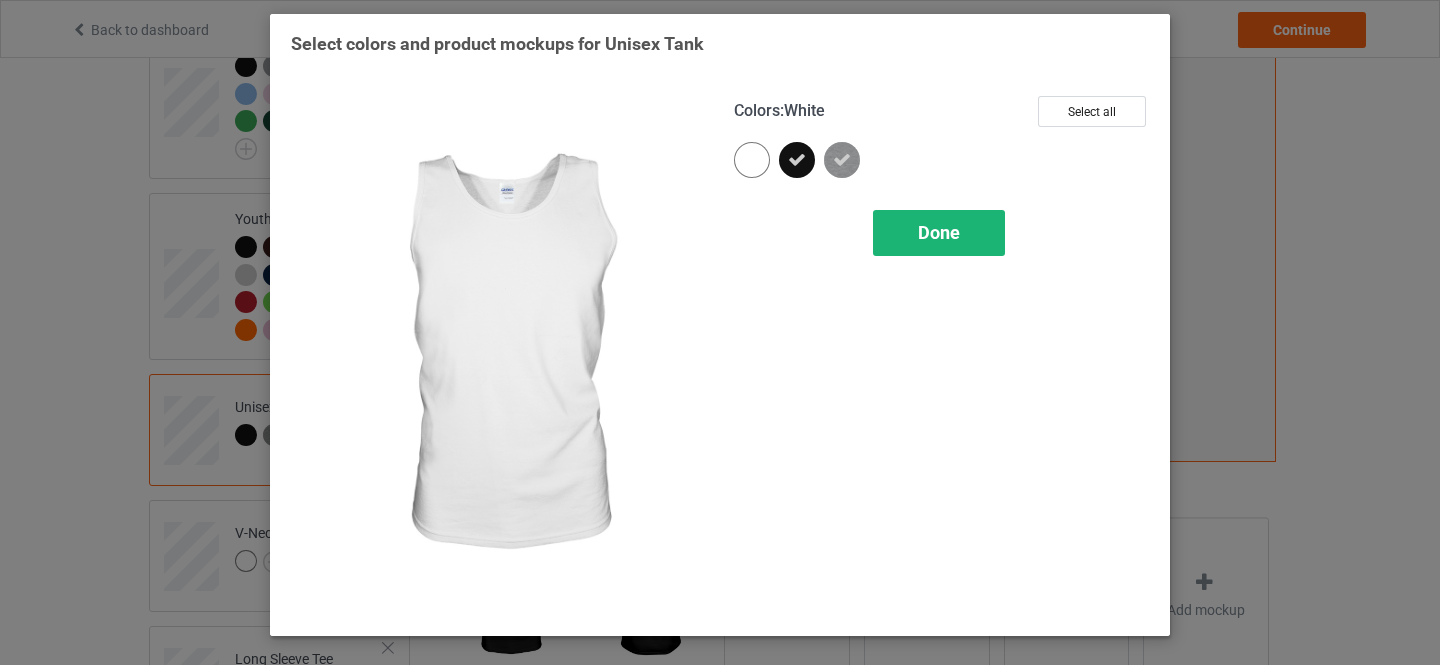click on "Done" at bounding box center [939, 232] 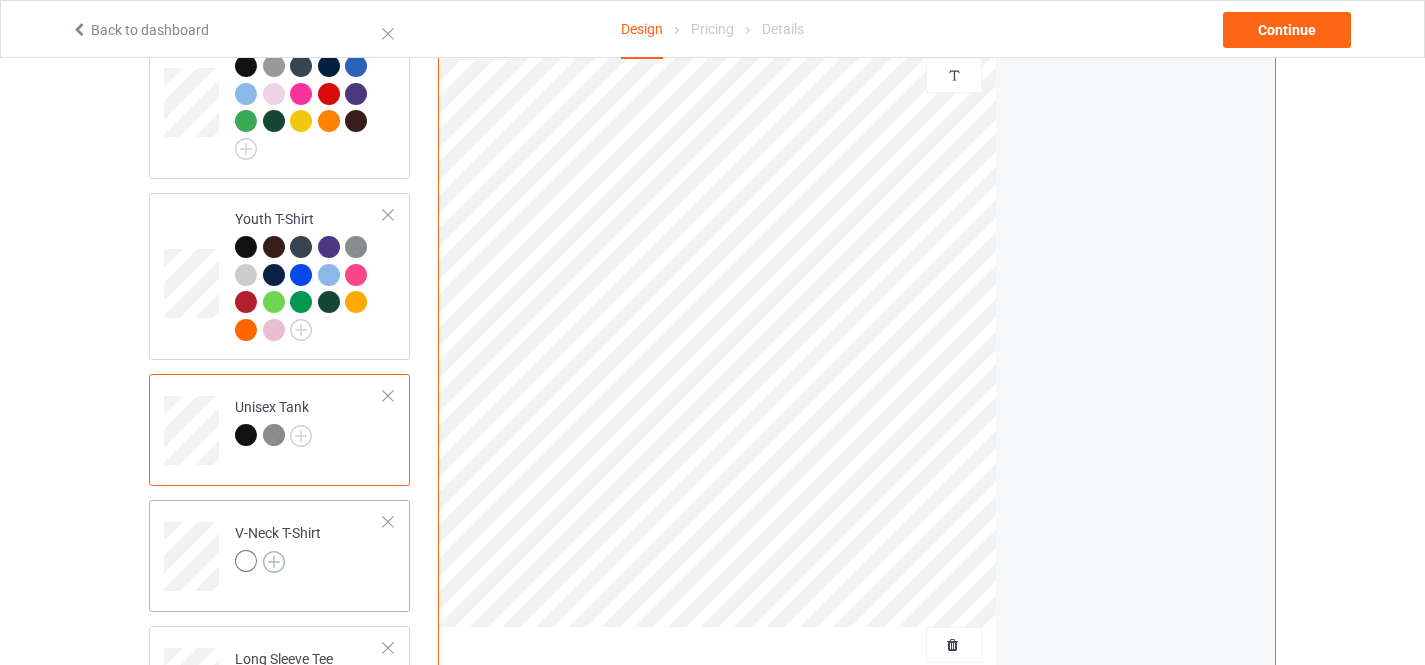 click at bounding box center [274, 562] 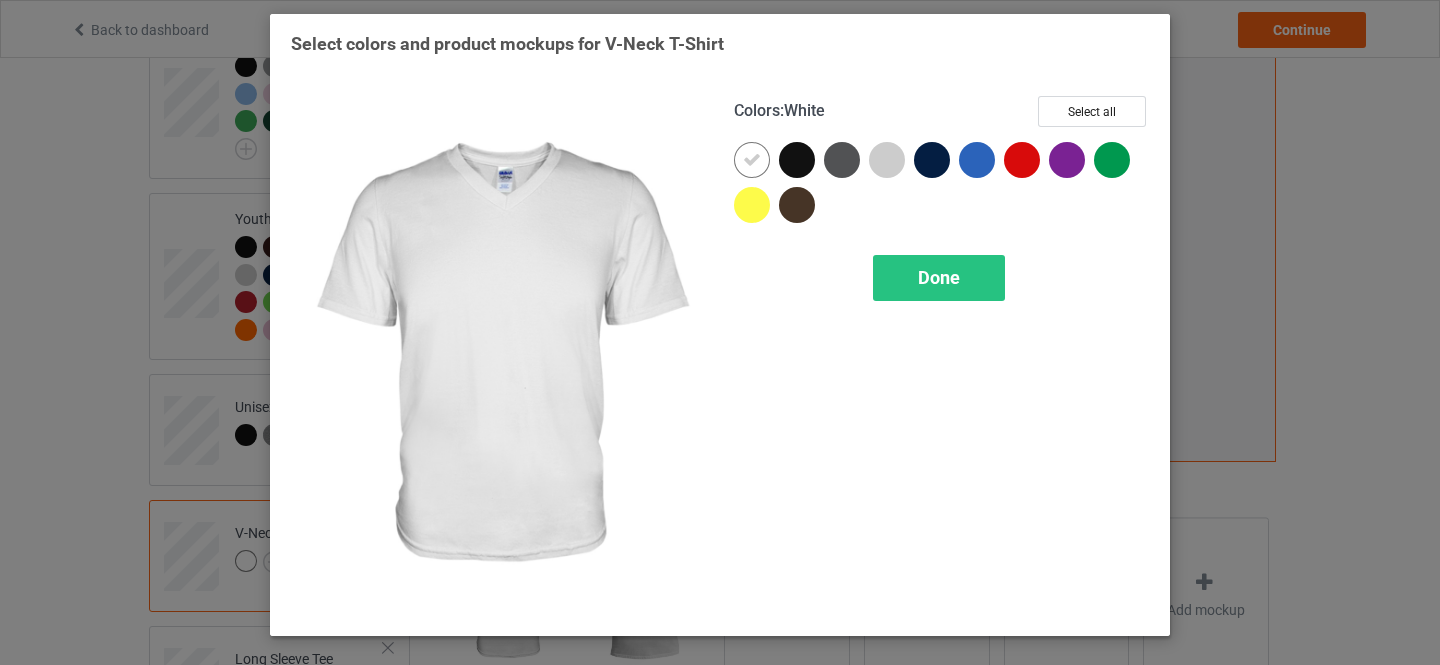 click on "Select all" at bounding box center (1092, 111) 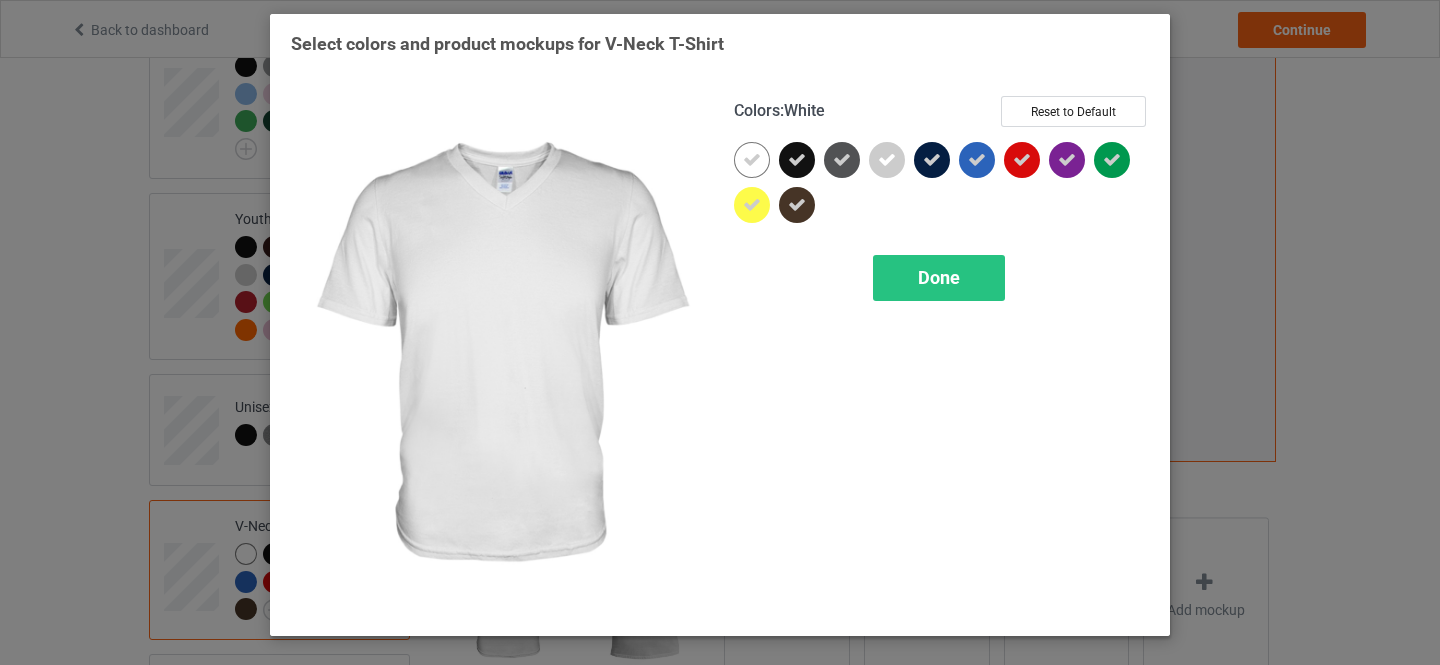 click at bounding box center (752, 160) 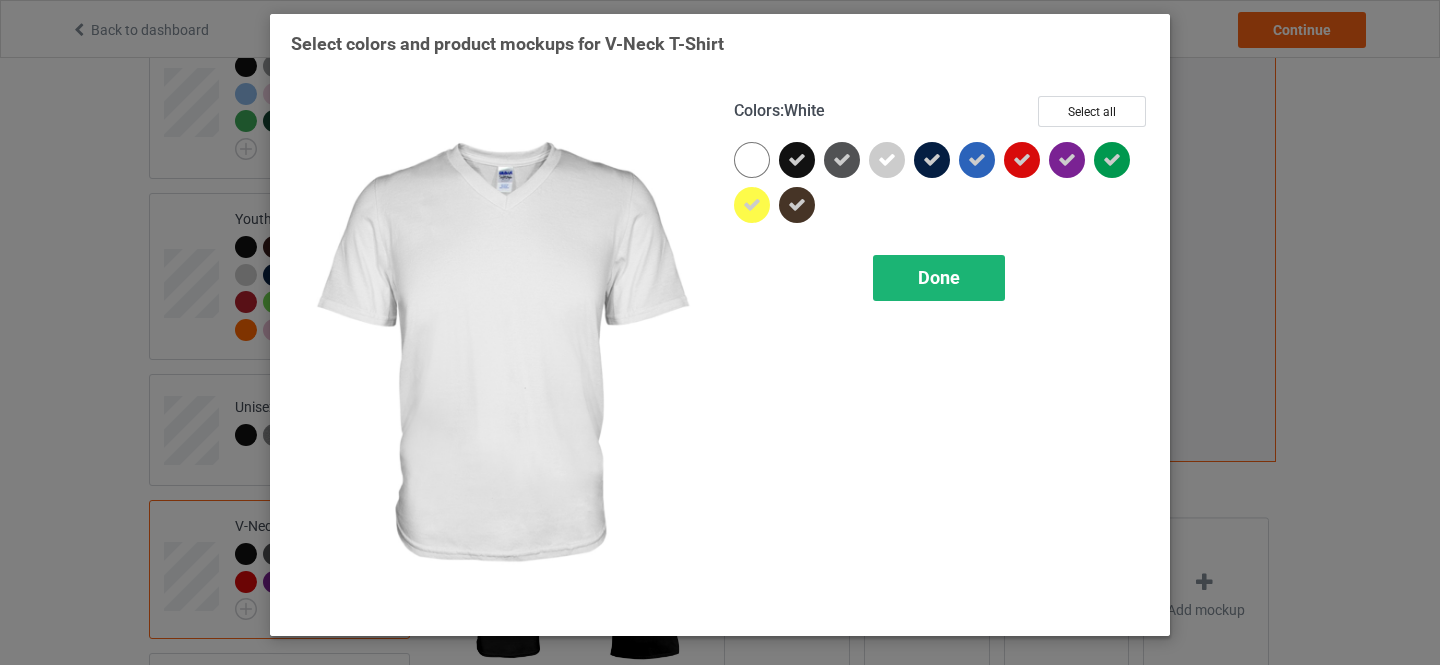 click on "Done" at bounding box center [939, 277] 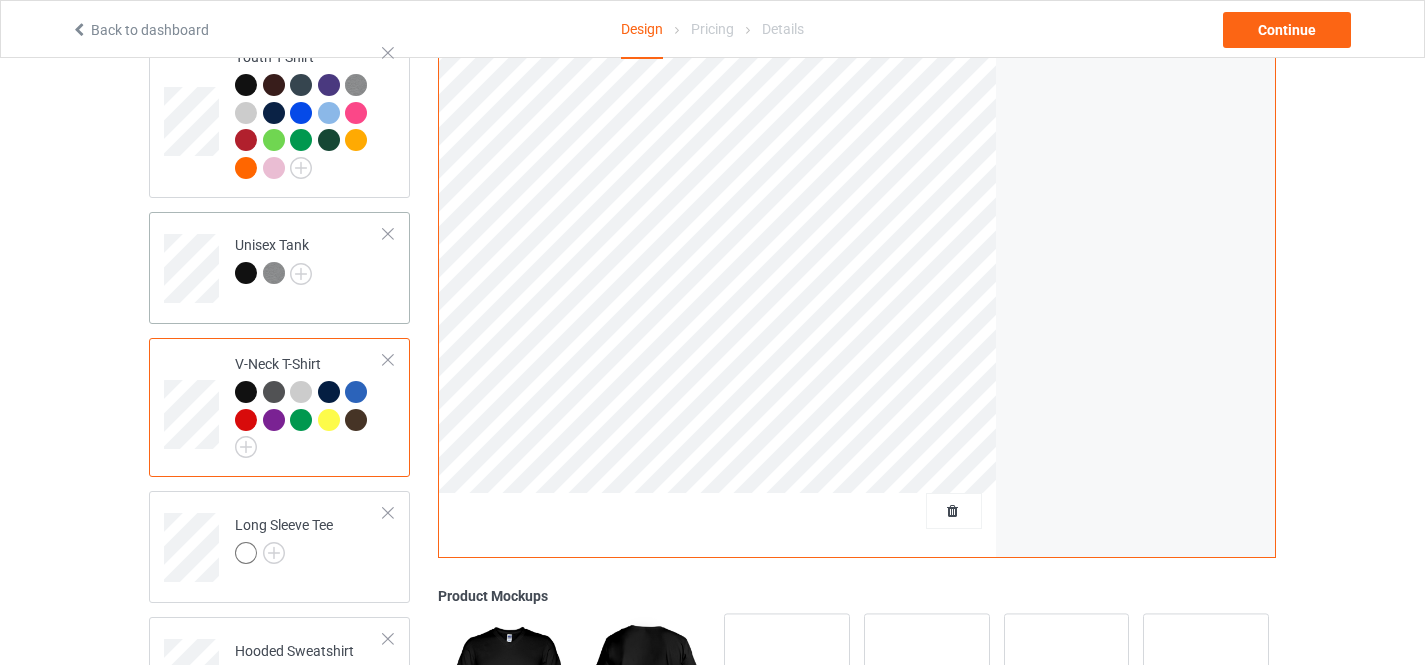 scroll, scrollTop: 600, scrollLeft: 0, axis: vertical 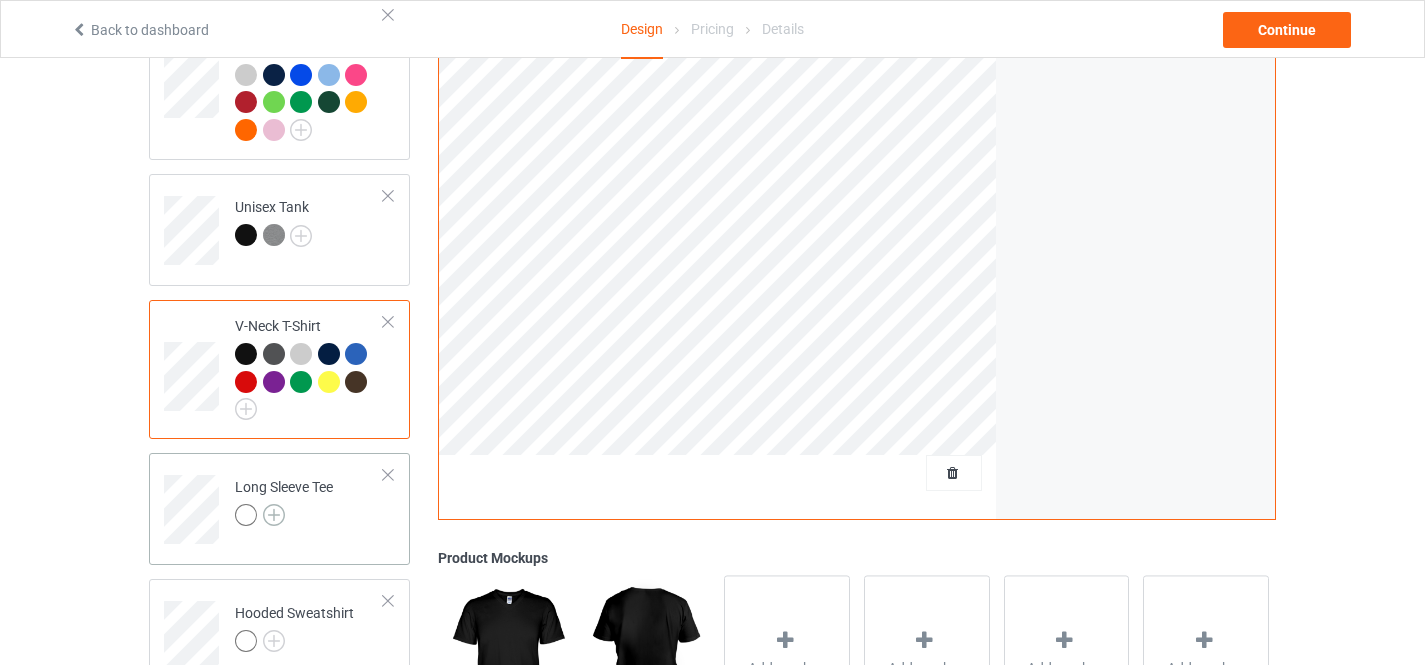 click at bounding box center [274, 515] 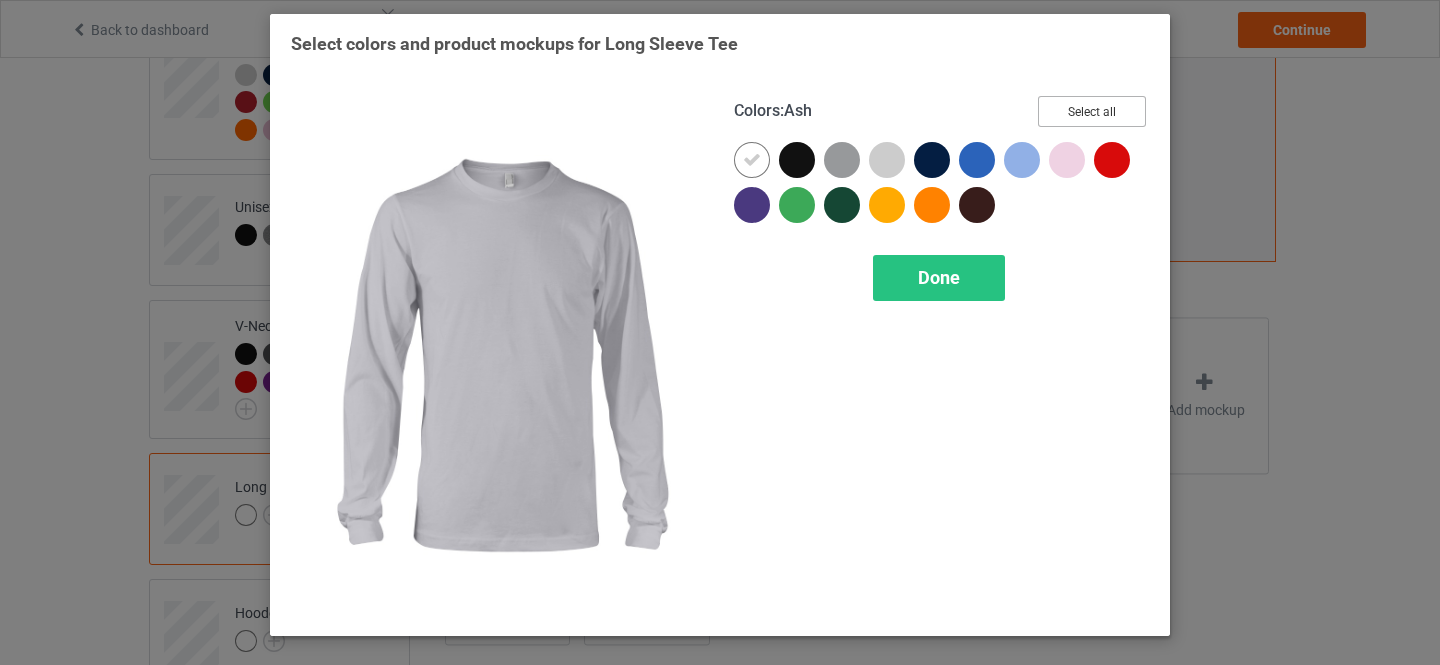 click on "Select all" at bounding box center (1092, 111) 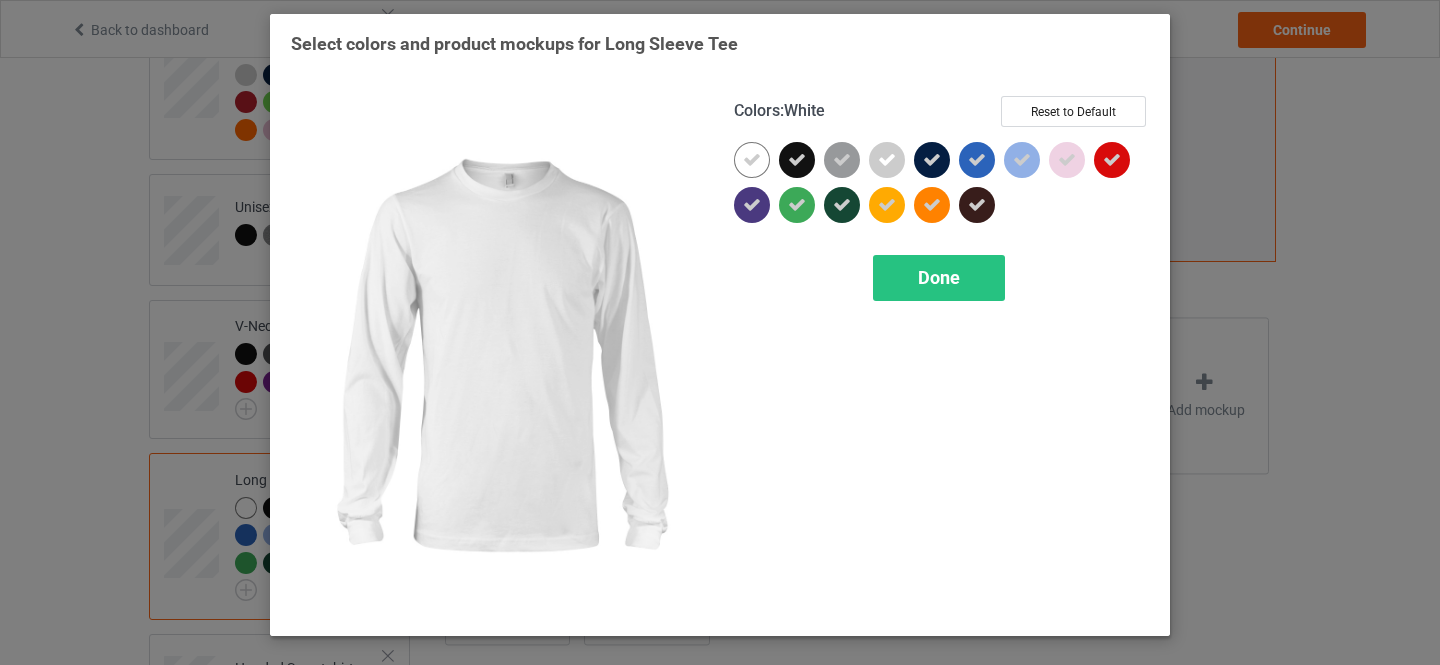 click at bounding box center [752, 160] 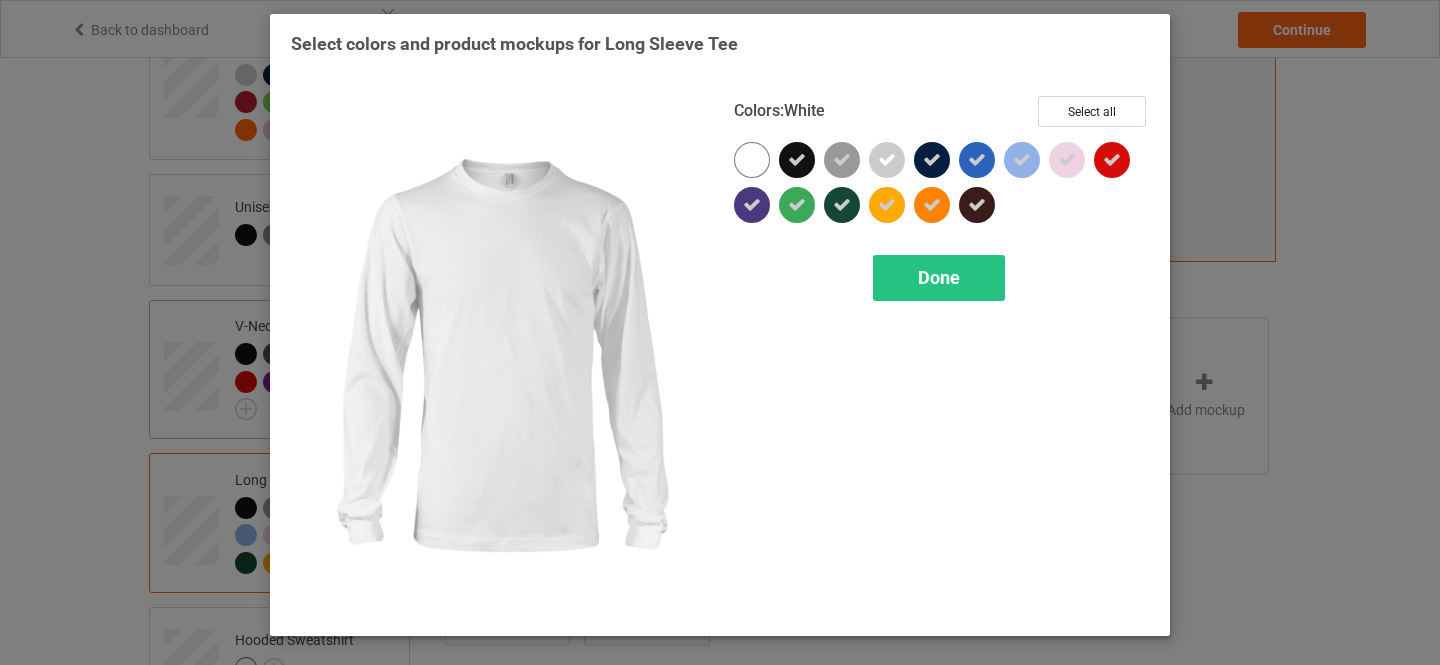 drag, startPoint x: 926, startPoint y: 277, endPoint x: 292, endPoint y: 443, distance: 655.37164 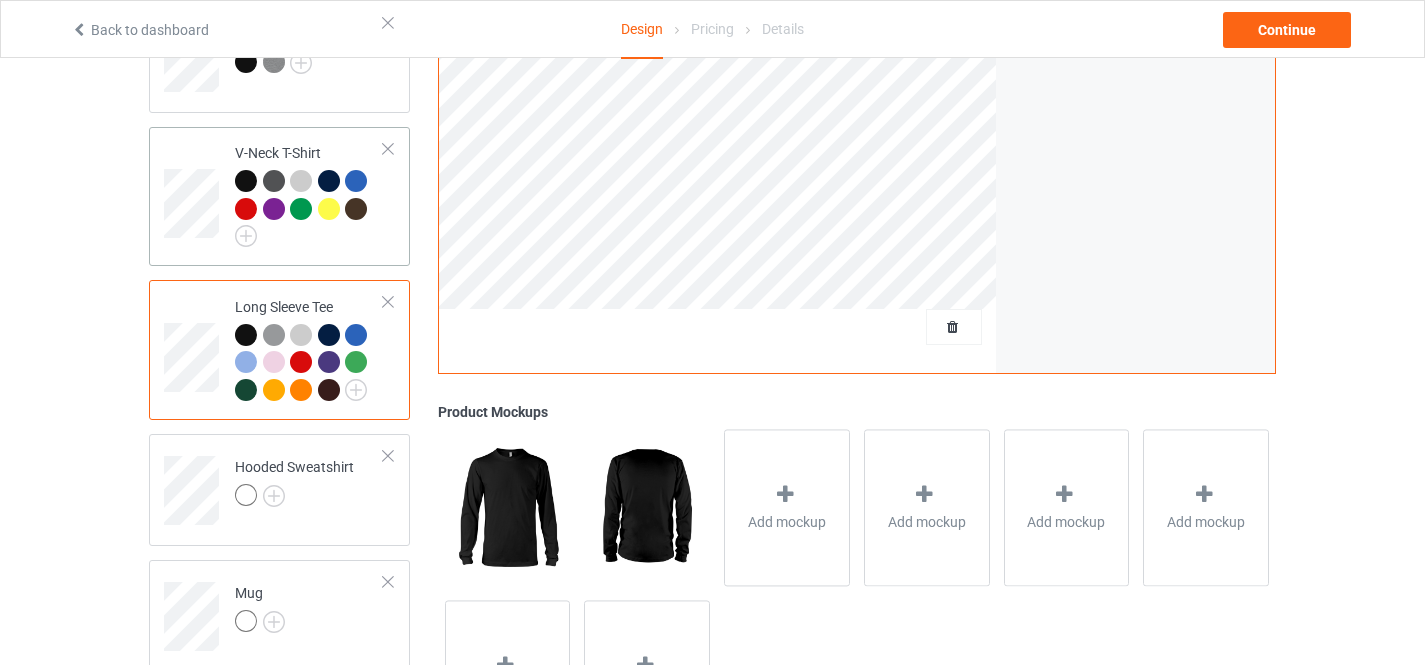 scroll, scrollTop: 800, scrollLeft: 0, axis: vertical 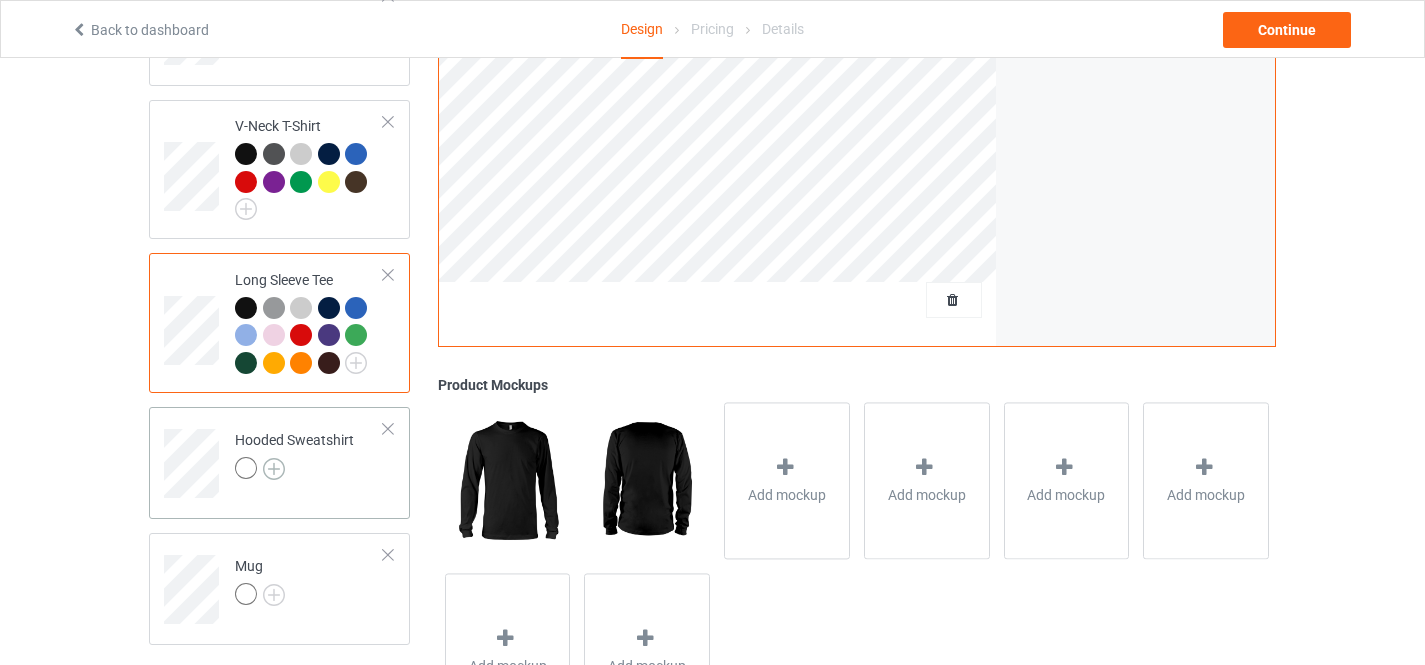 click at bounding box center [274, 469] 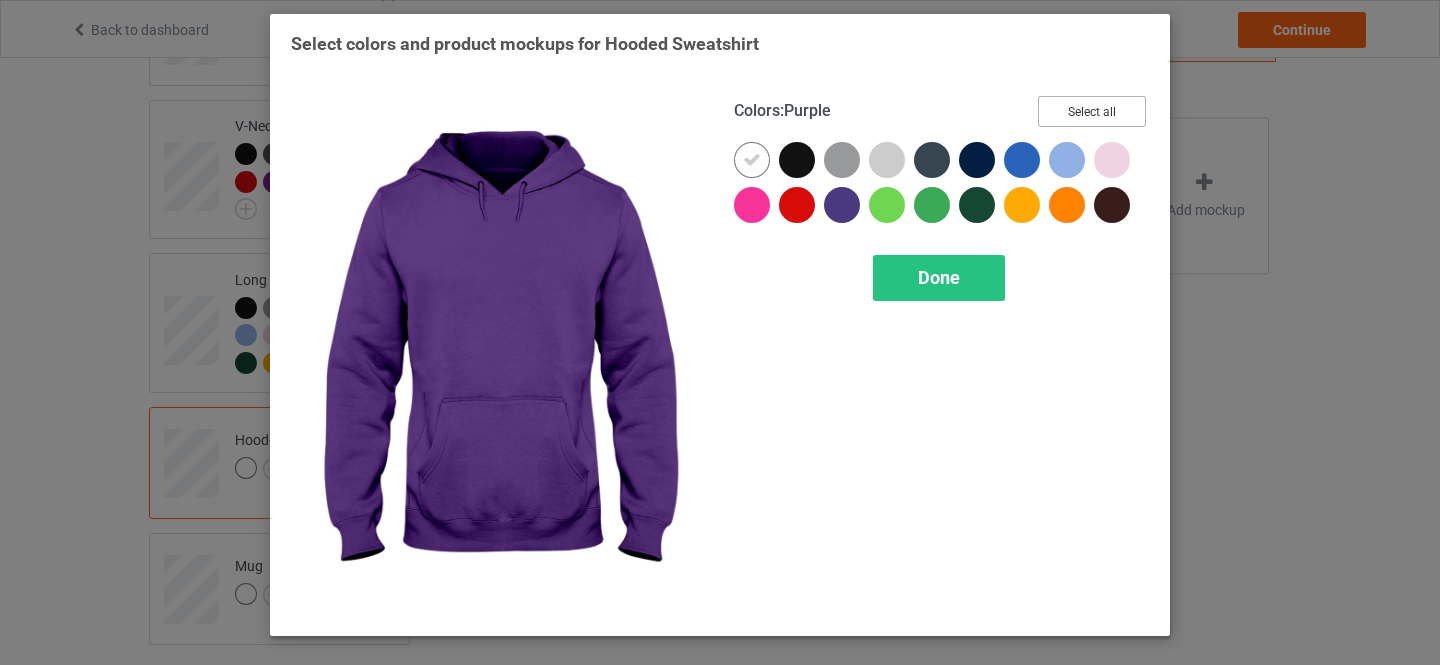 click on "Select all" at bounding box center (1092, 111) 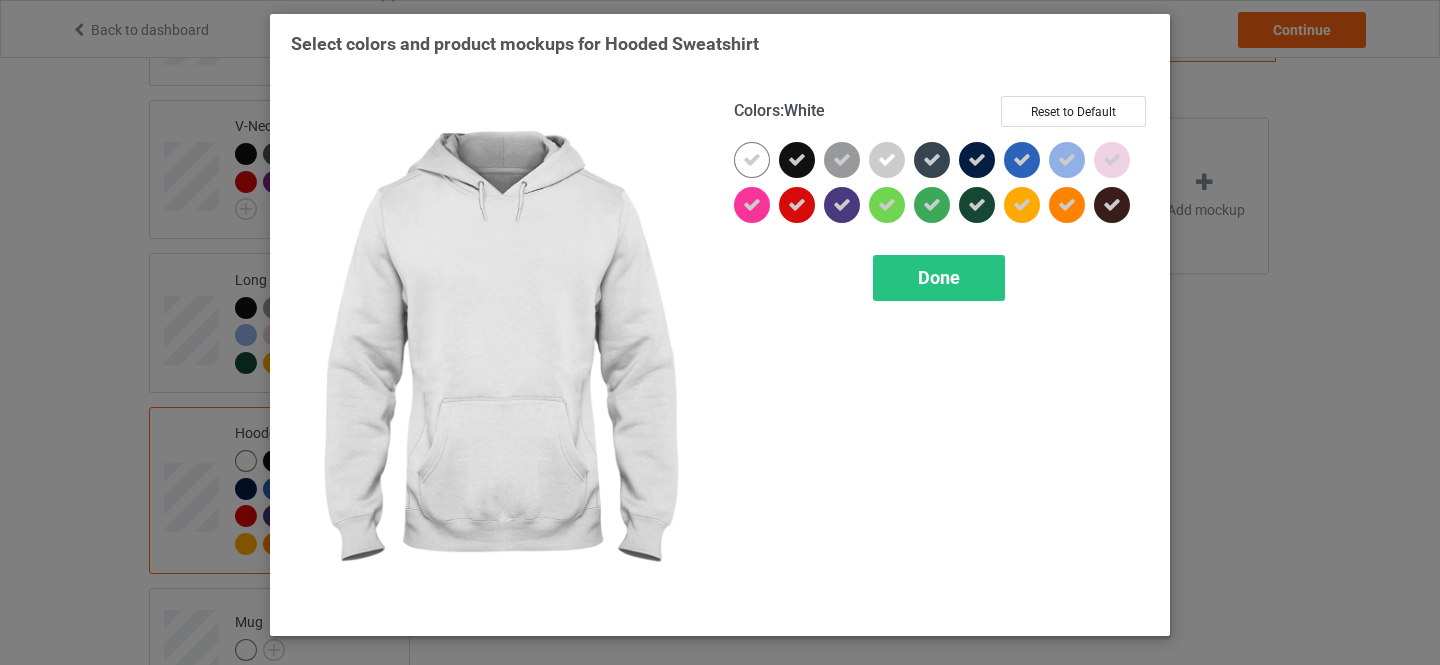 click at bounding box center [752, 160] 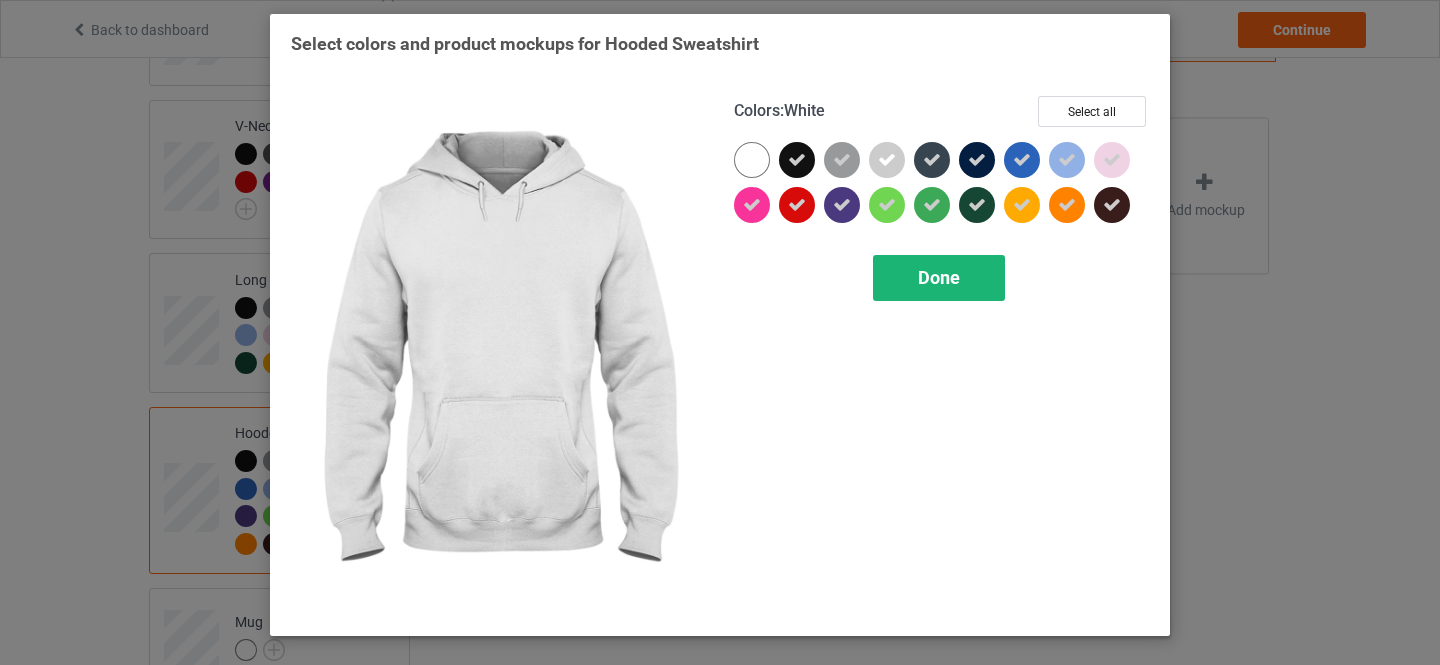 click on "Done" at bounding box center [939, 277] 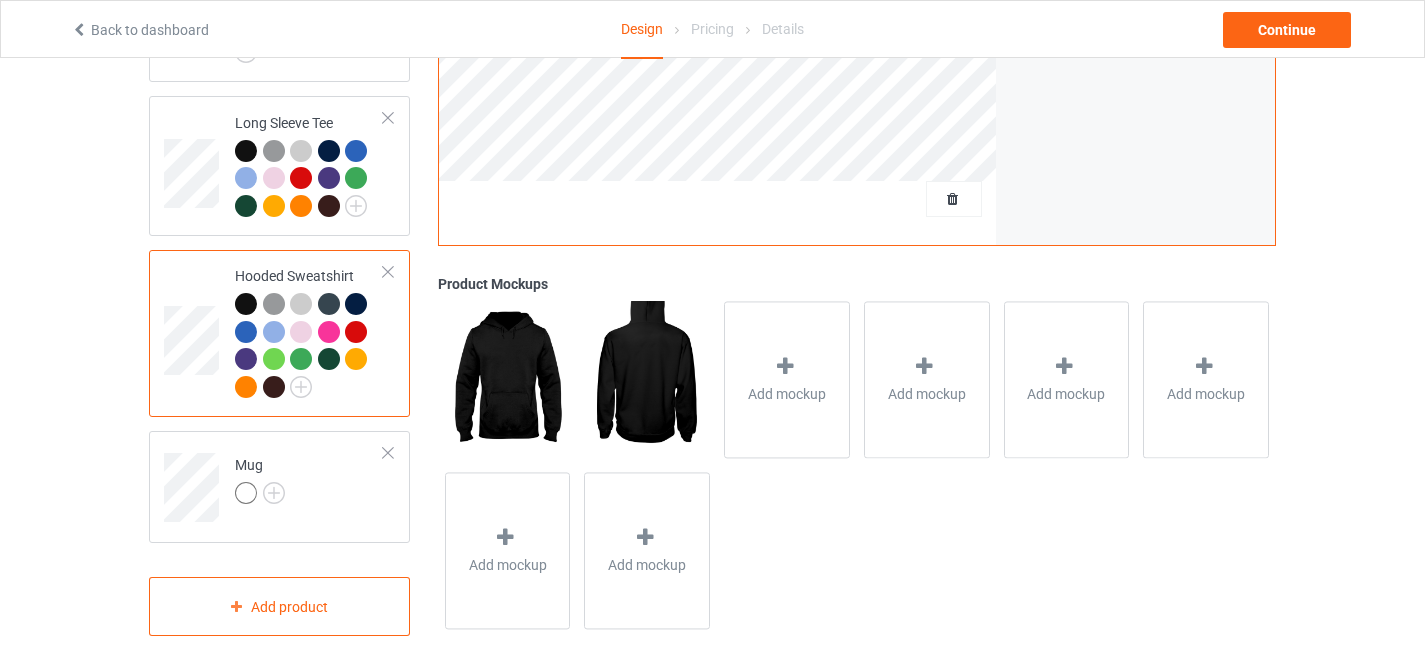 scroll, scrollTop: 977, scrollLeft: 0, axis: vertical 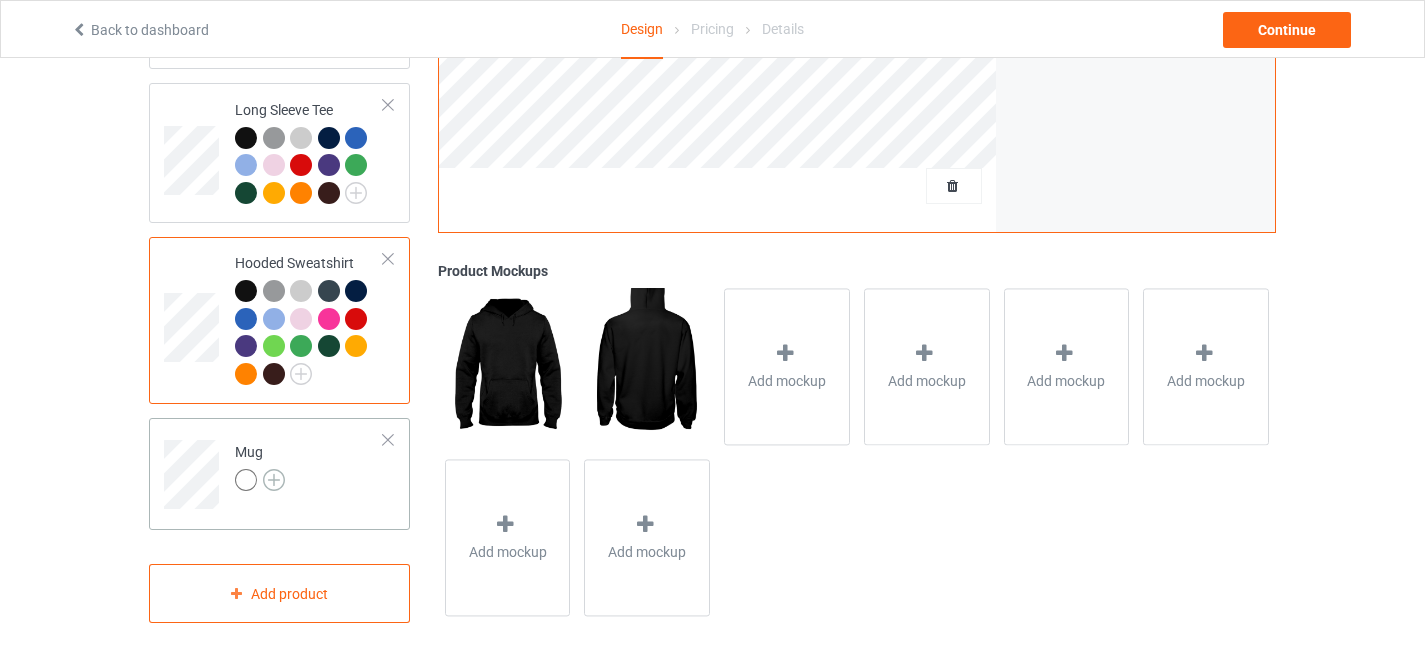 click at bounding box center (274, 480) 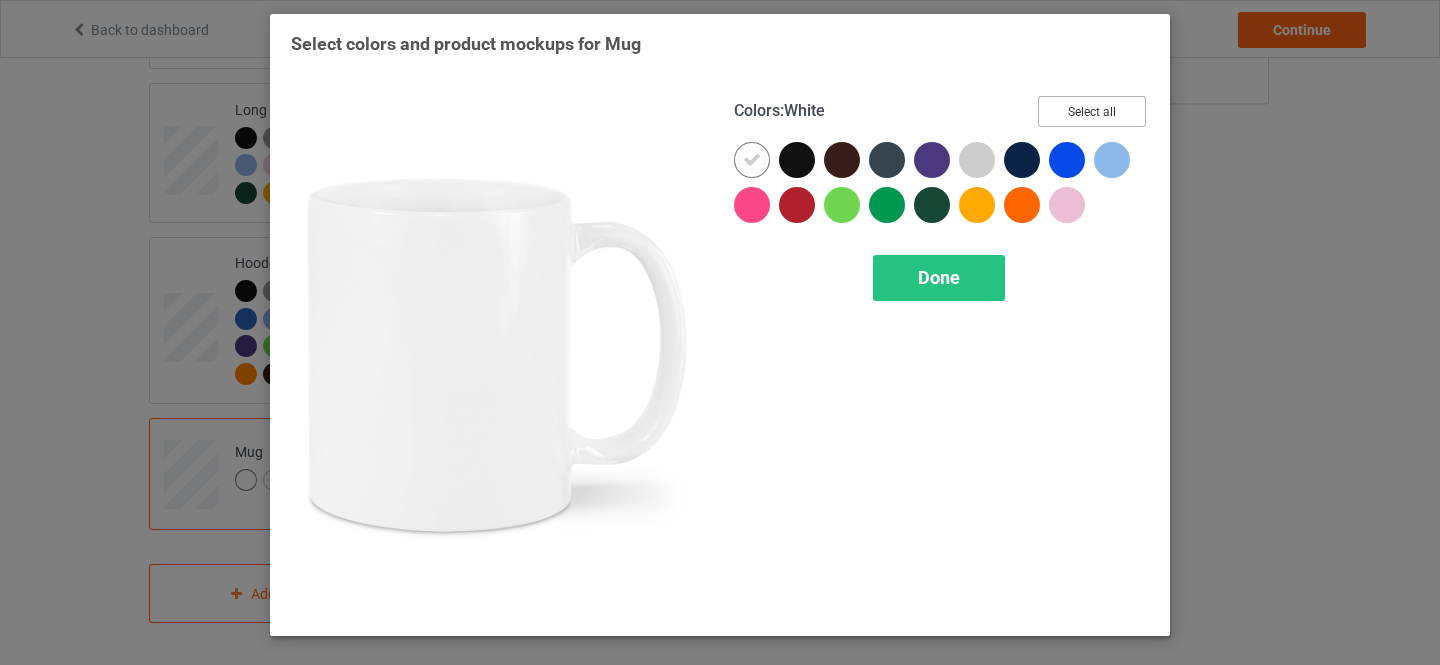 click on "Select all" at bounding box center [1092, 111] 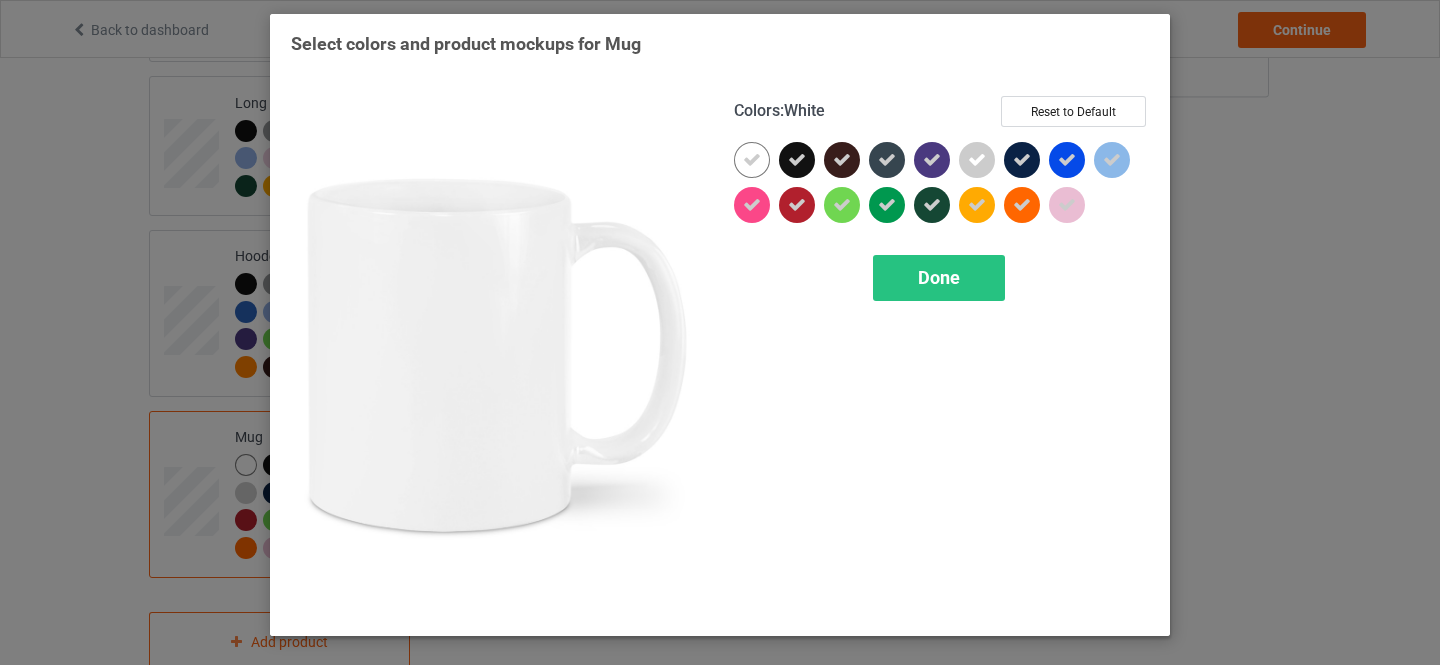 click at bounding box center (752, 160) 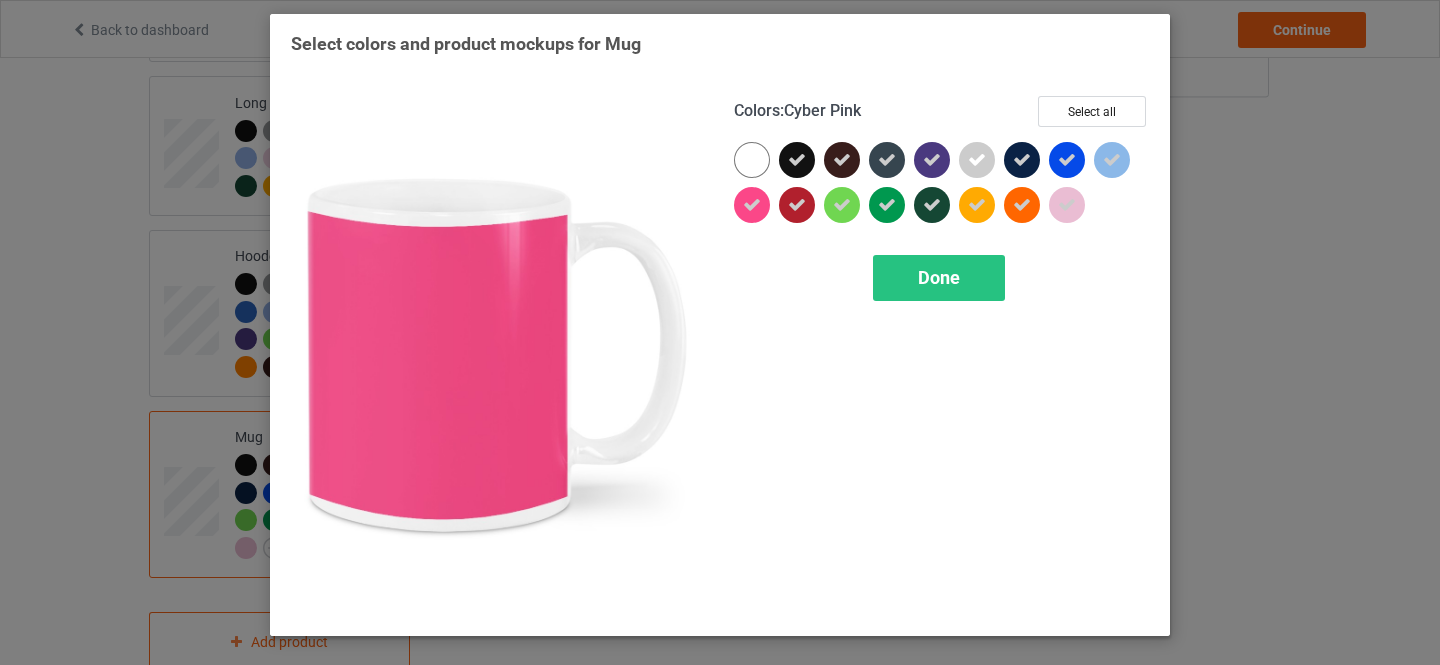 click on "Done" at bounding box center (939, 278) 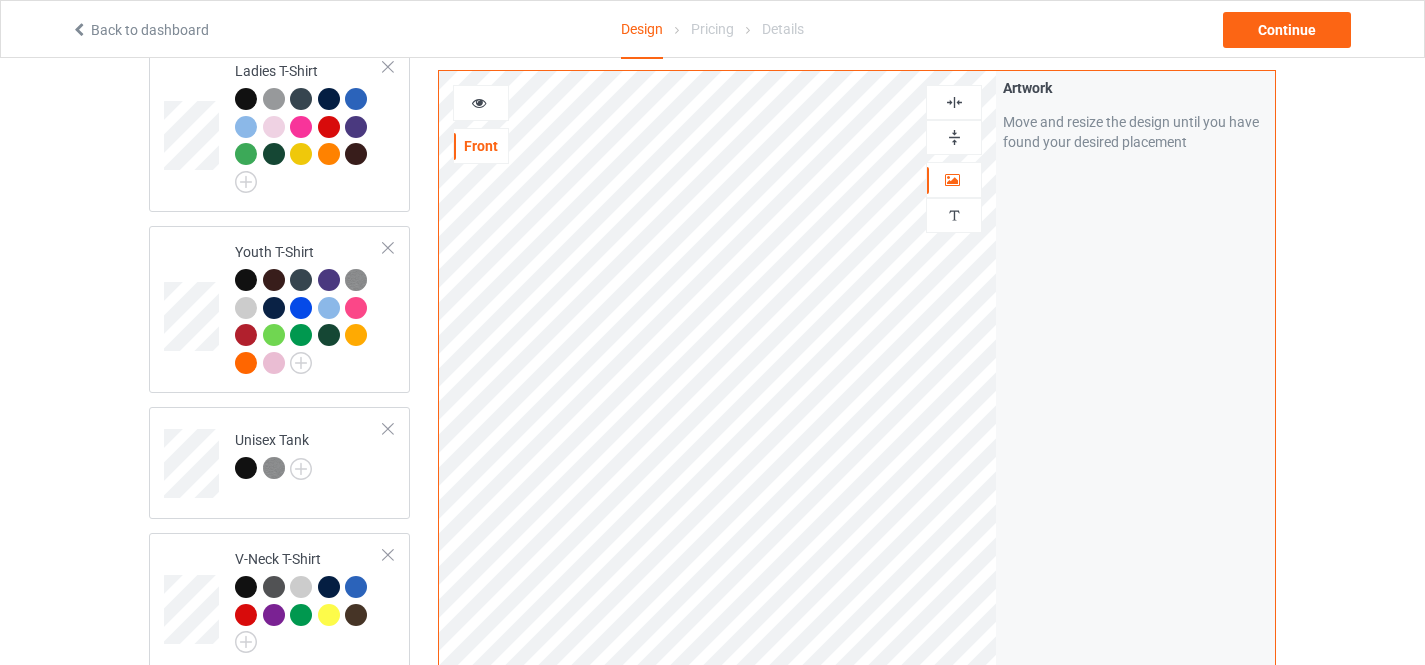 scroll, scrollTop: 600, scrollLeft: 0, axis: vertical 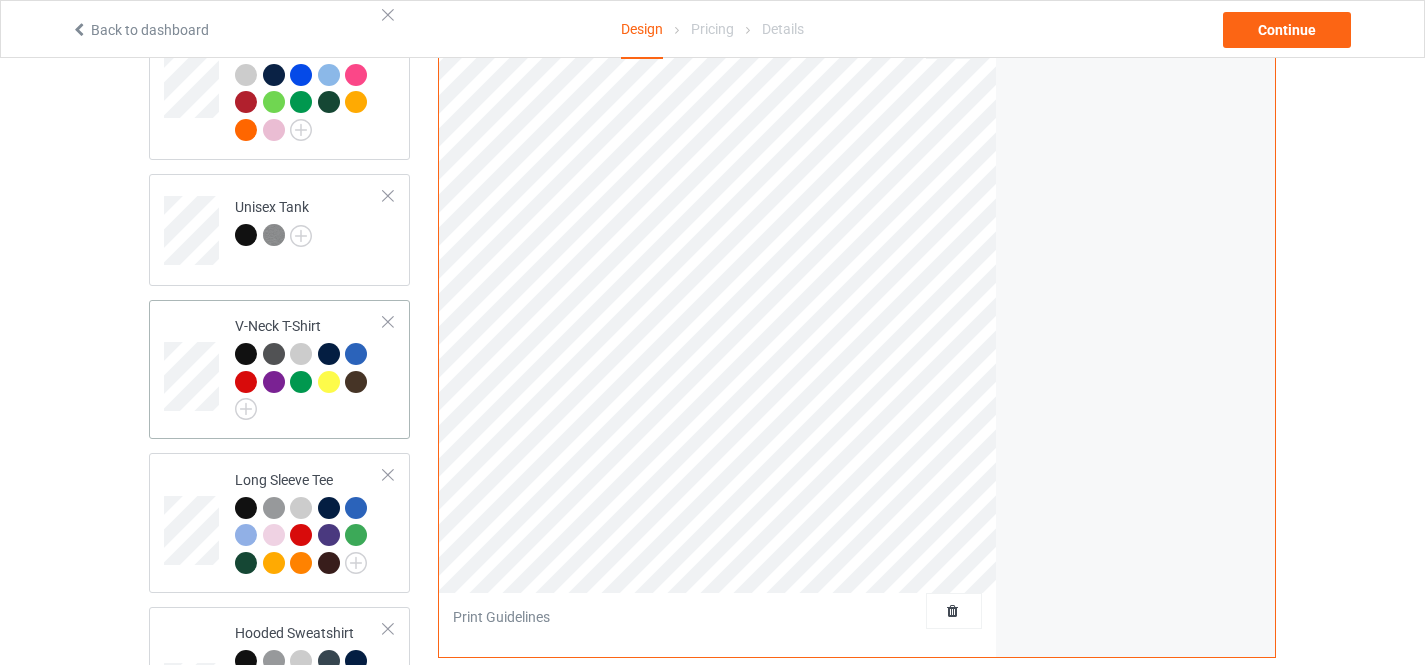 click at bounding box center [194, 369] 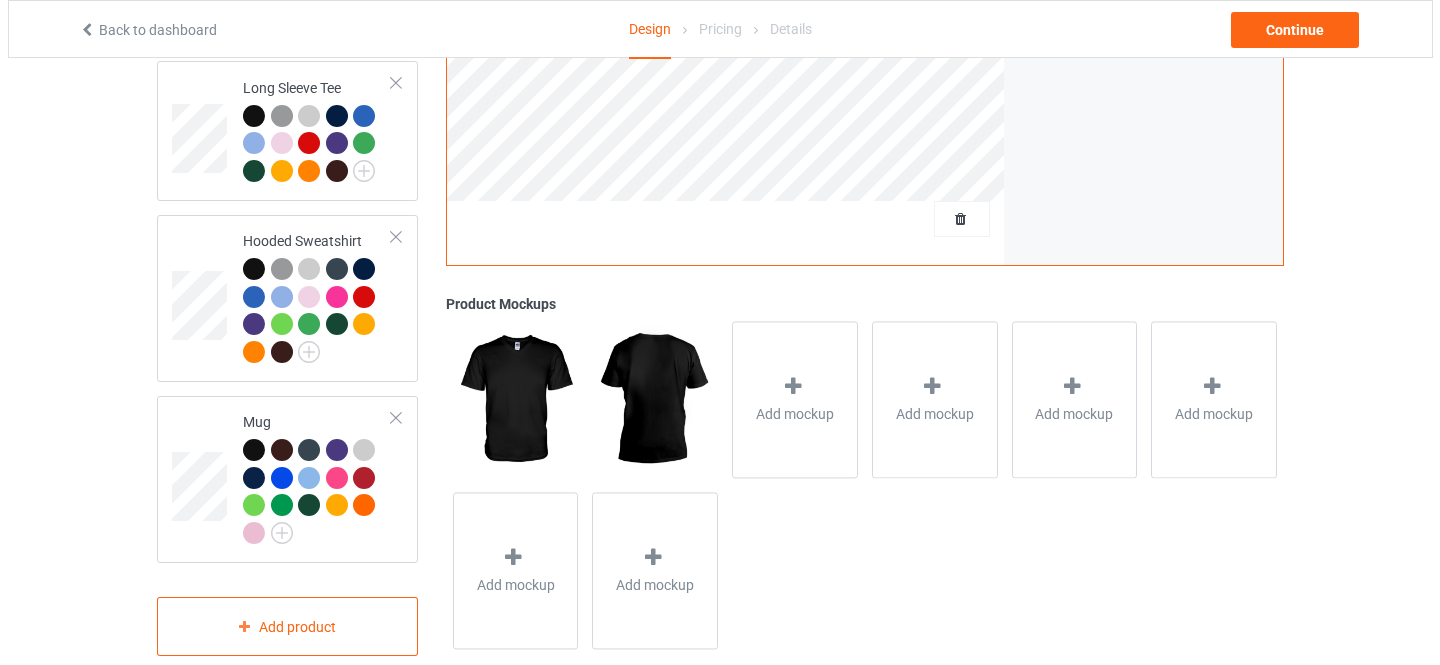 scroll, scrollTop: 1033, scrollLeft: 0, axis: vertical 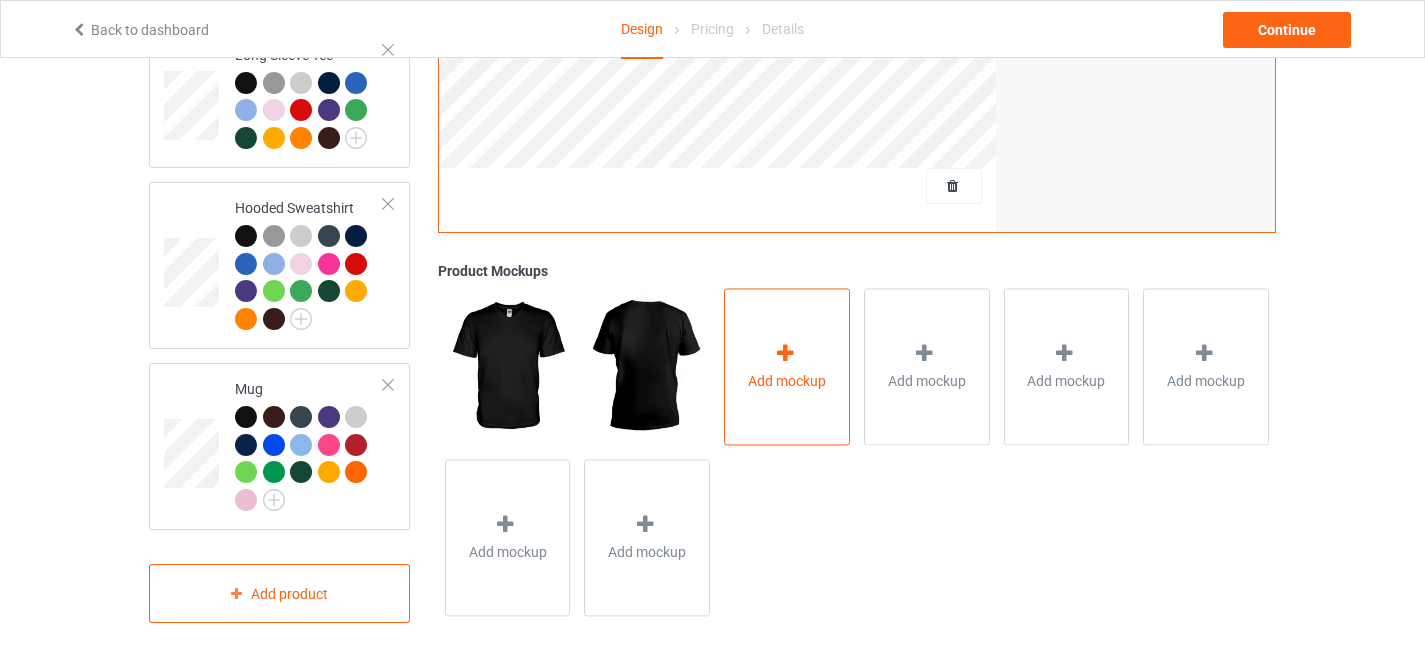 click at bounding box center (787, 356) 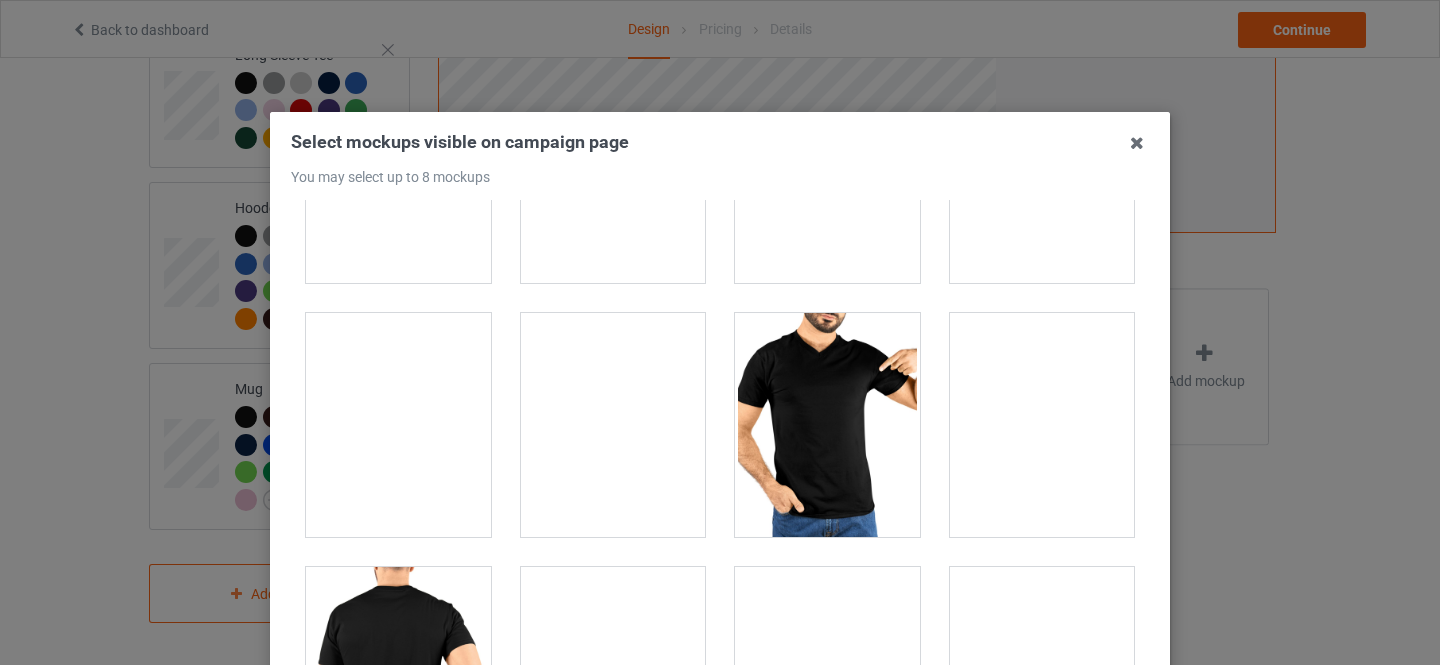 scroll, scrollTop: 1500, scrollLeft: 0, axis: vertical 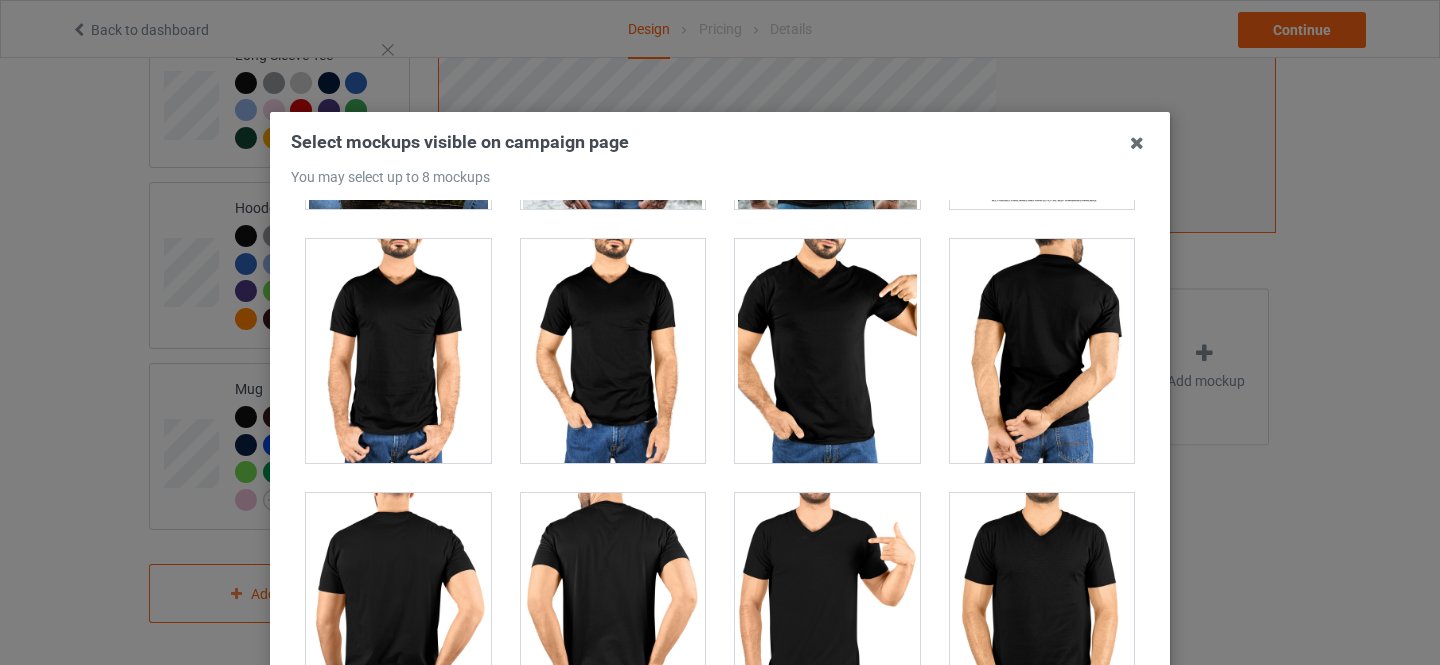 click at bounding box center [827, 351] 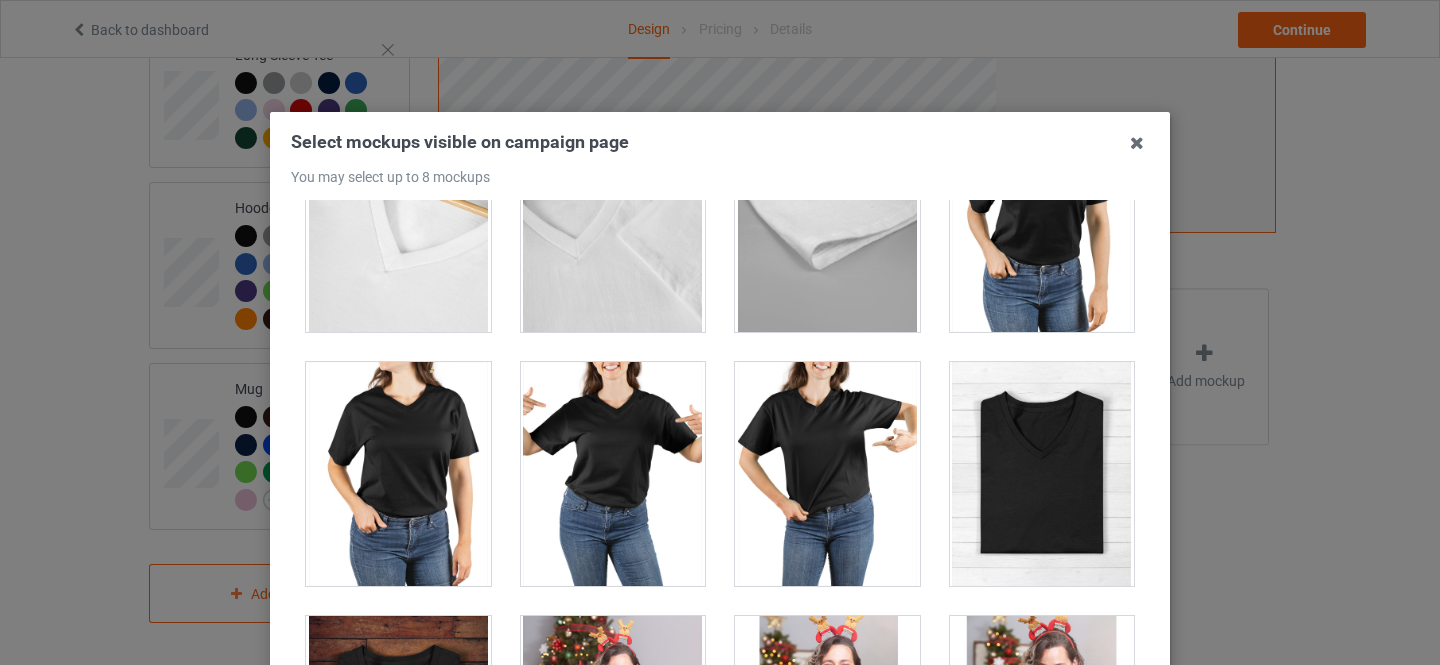scroll, scrollTop: 2400, scrollLeft: 0, axis: vertical 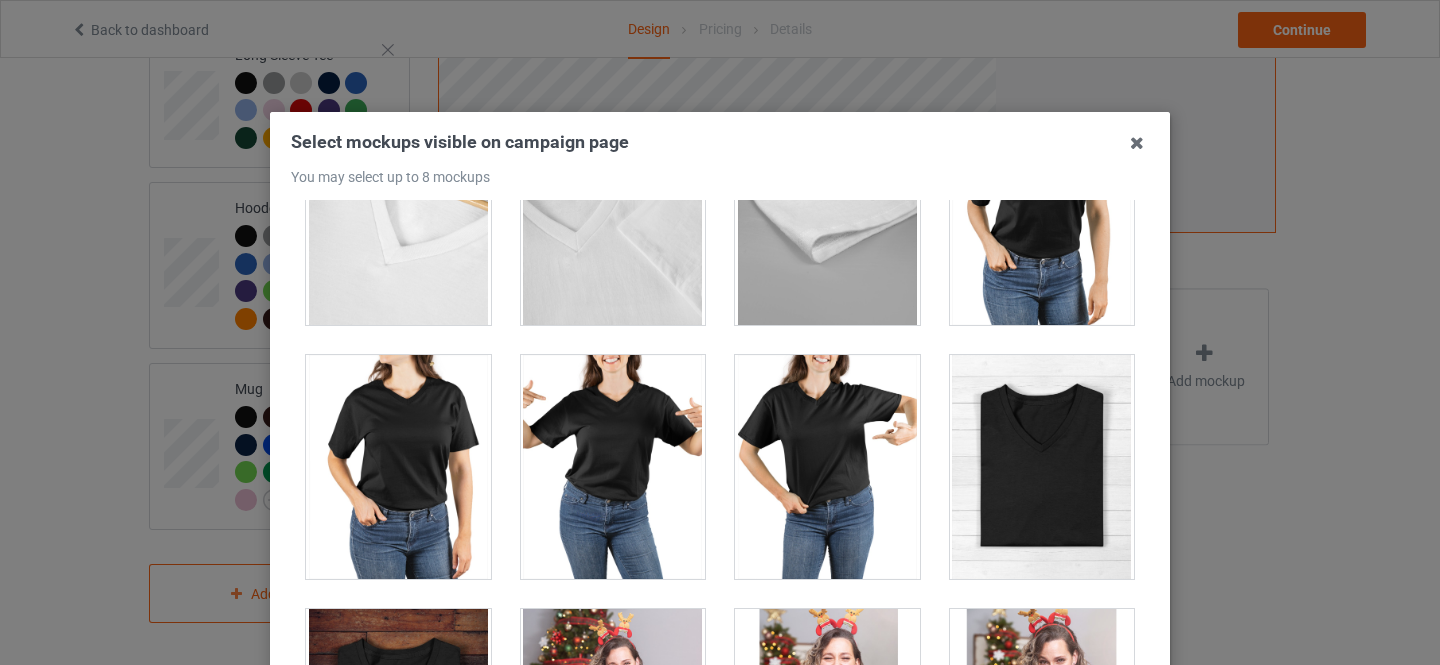 click at bounding box center [398, 467] 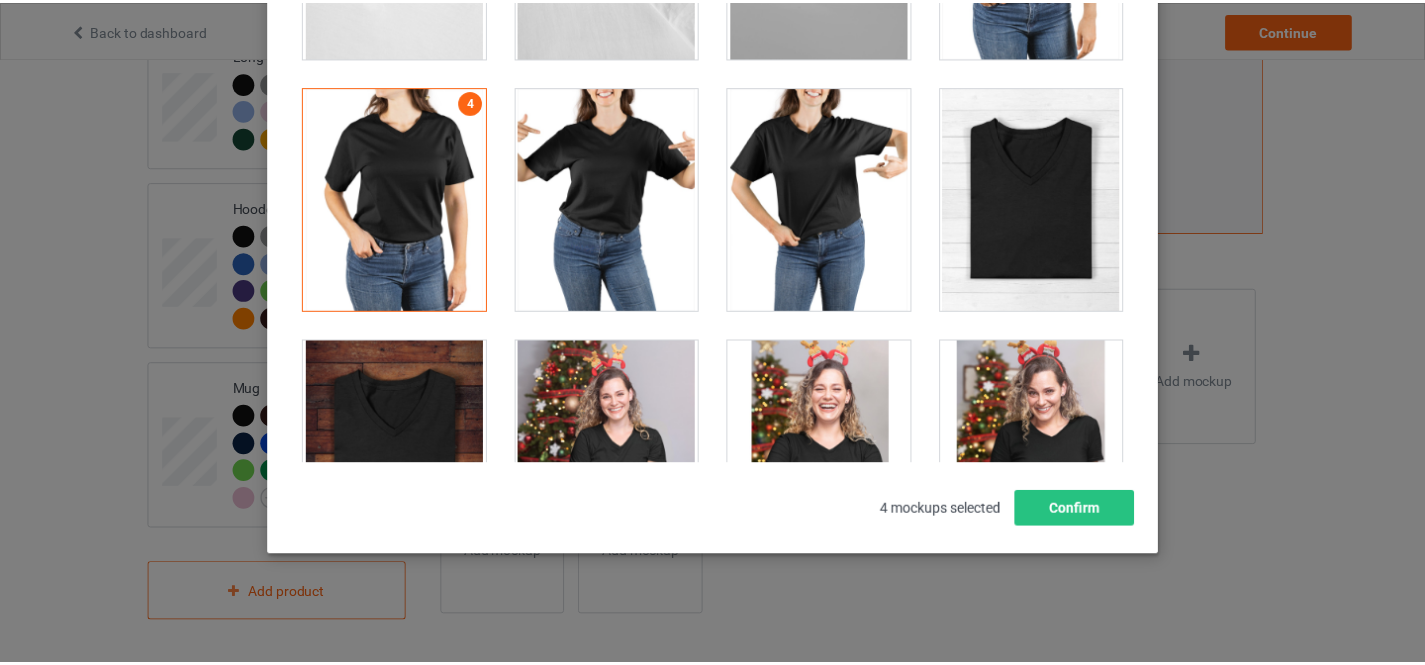 scroll, scrollTop: 271, scrollLeft: 0, axis: vertical 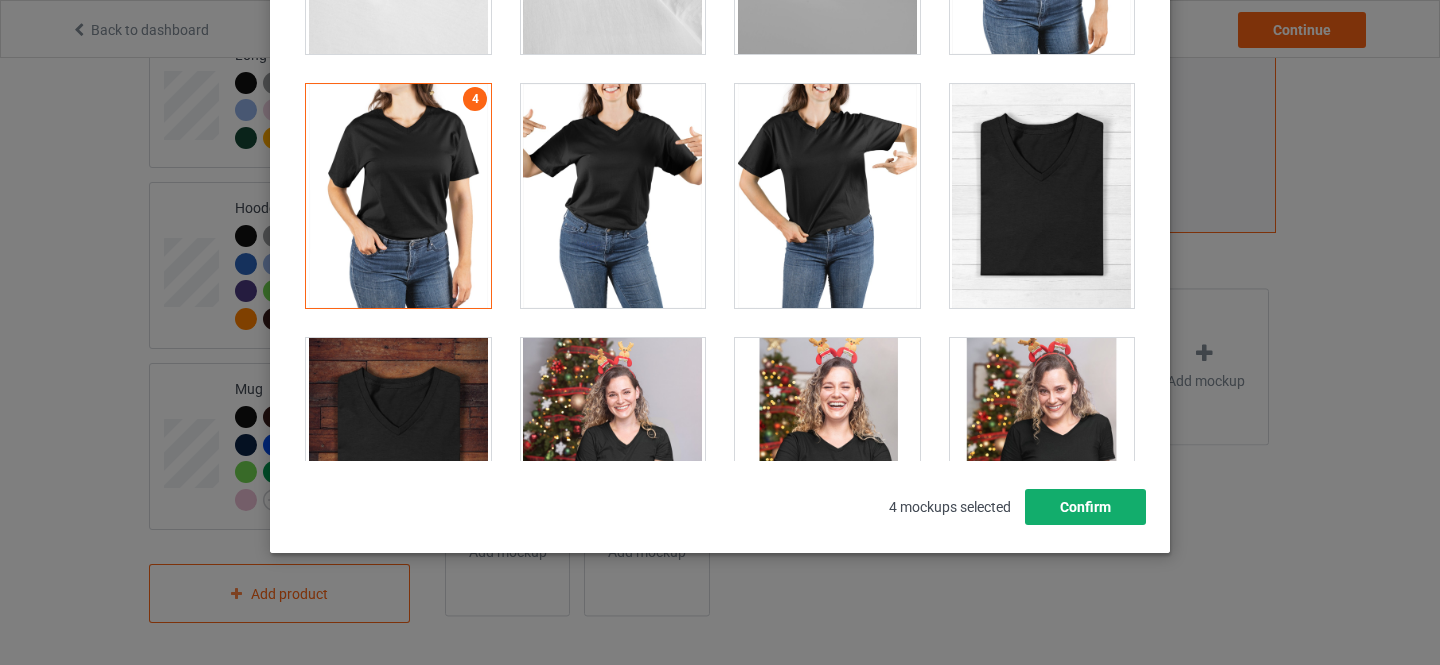 click on "Confirm" at bounding box center (1085, 507) 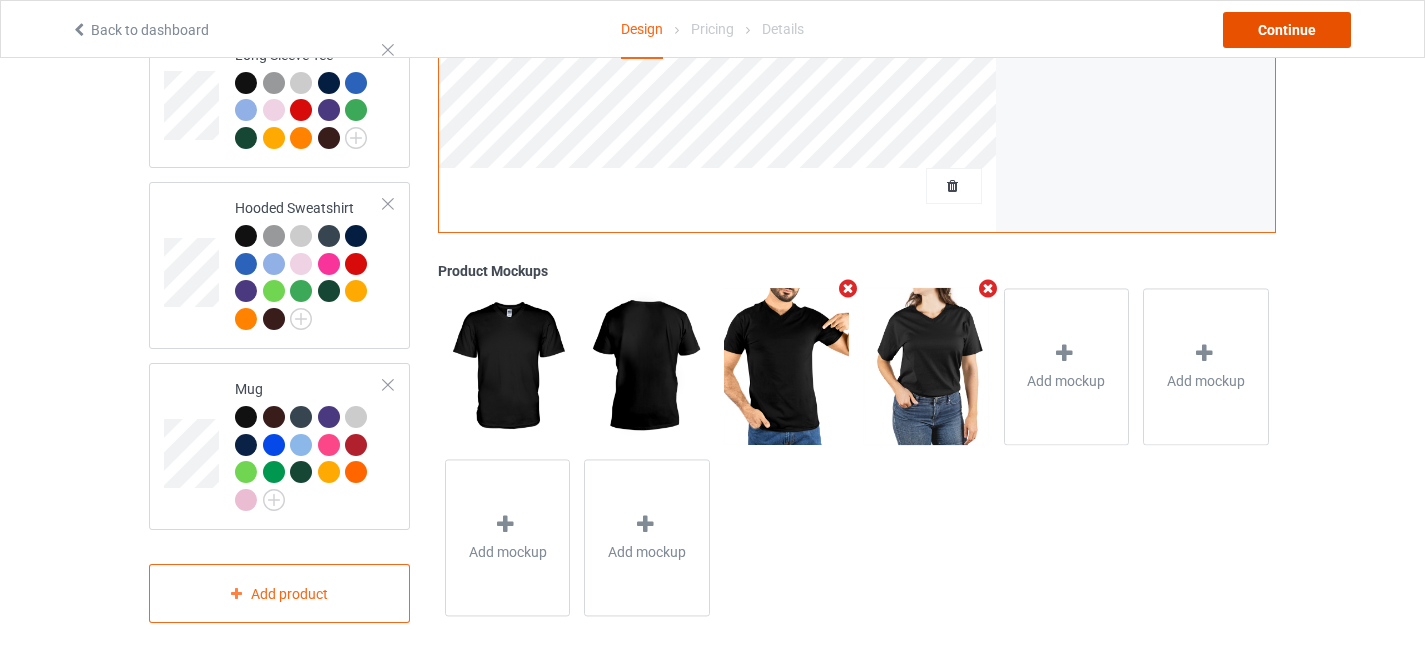click on "Continue" at bounding box center [1287, 30] 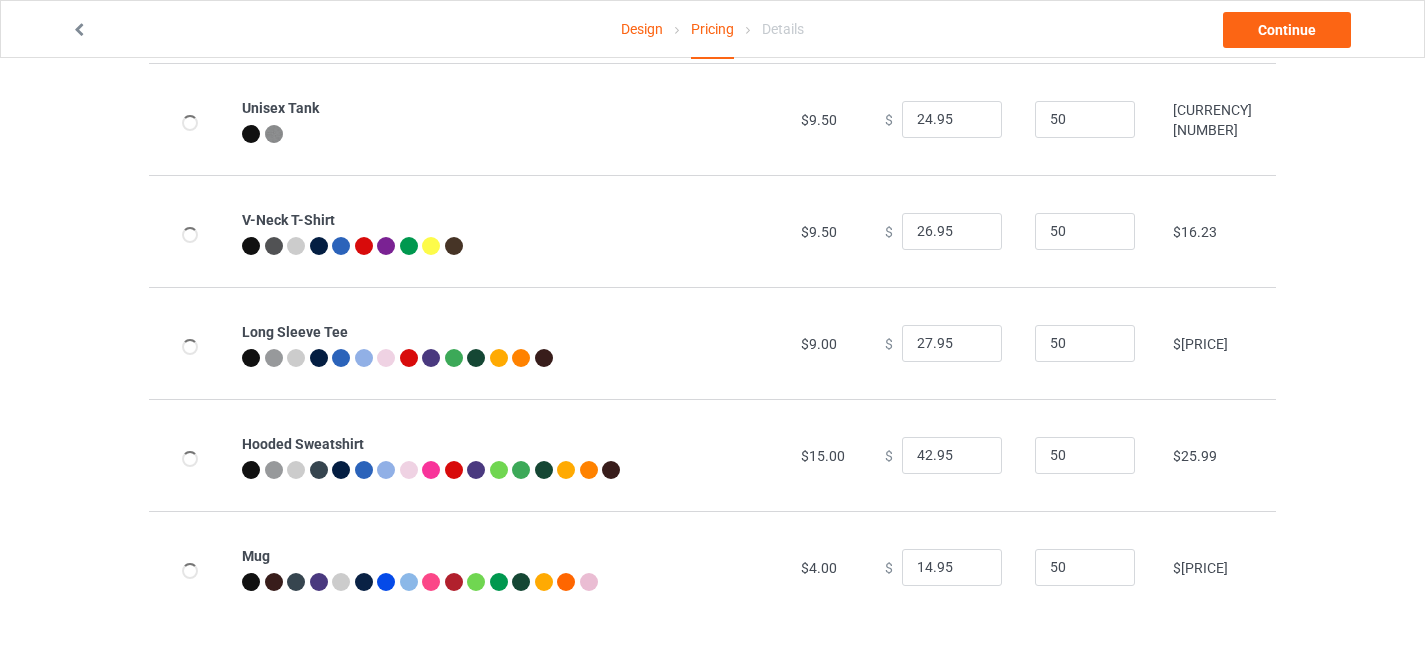scroll, scrollTop: 0, scrollLeft: 0, axis: both 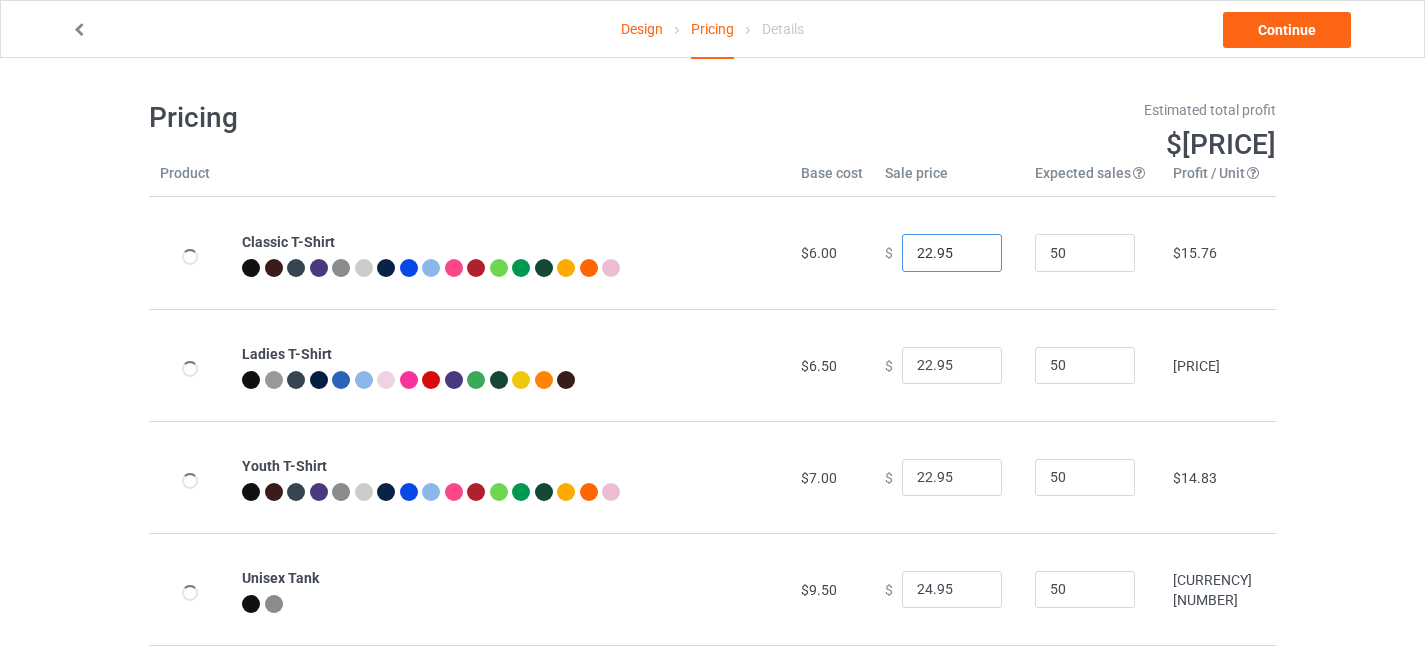 click on "22.95" at bounding box center [952, 253] 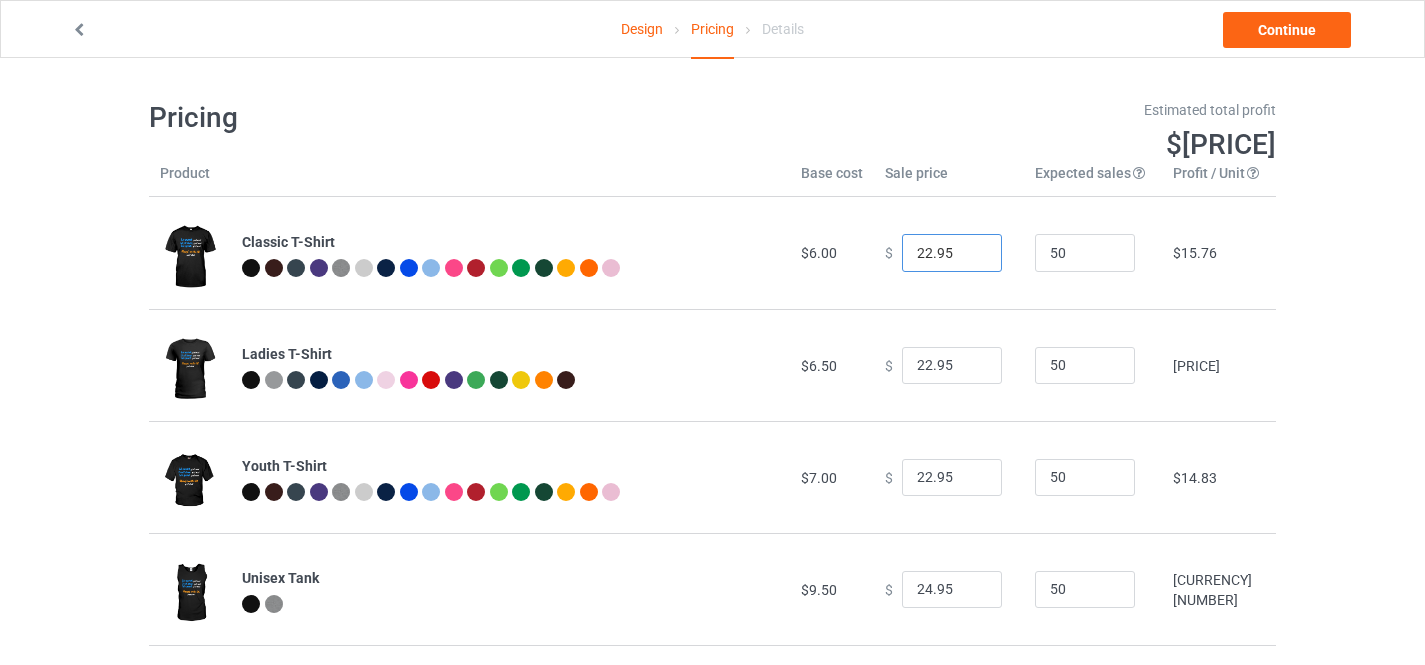 click on "22.95" at bounding box center (952, 253) 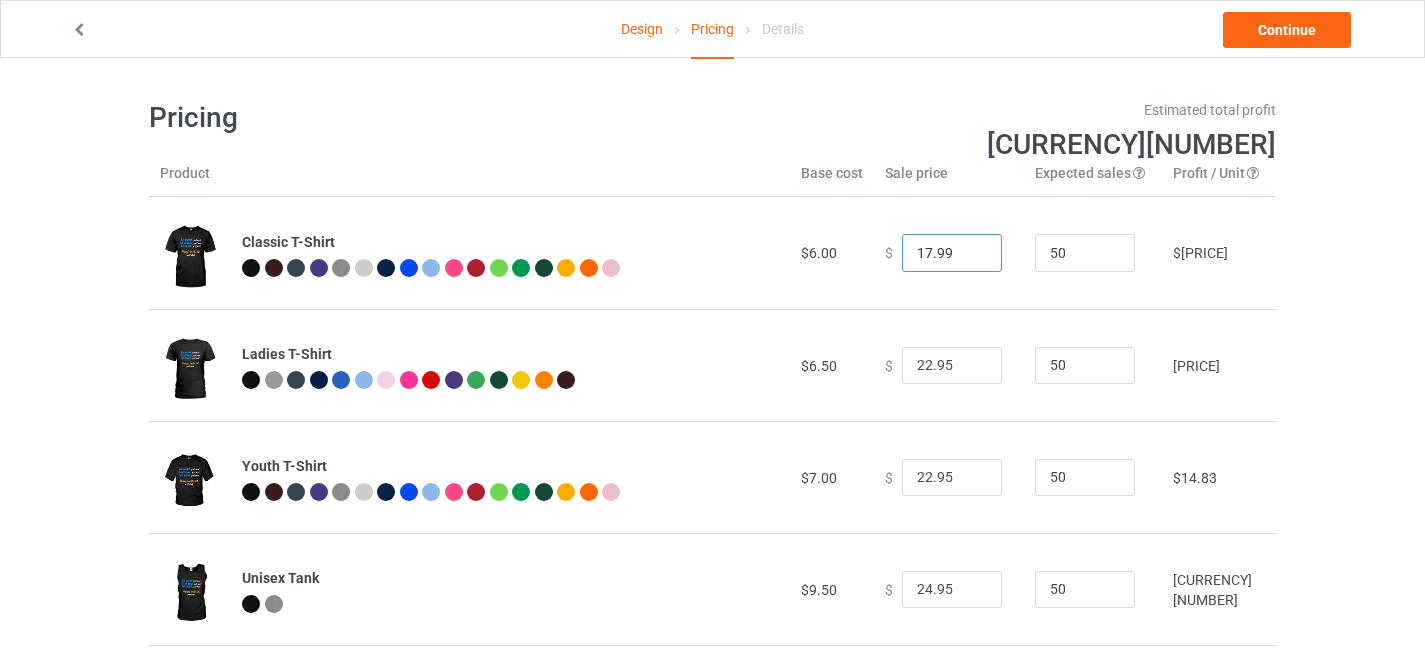 type on "17.99" 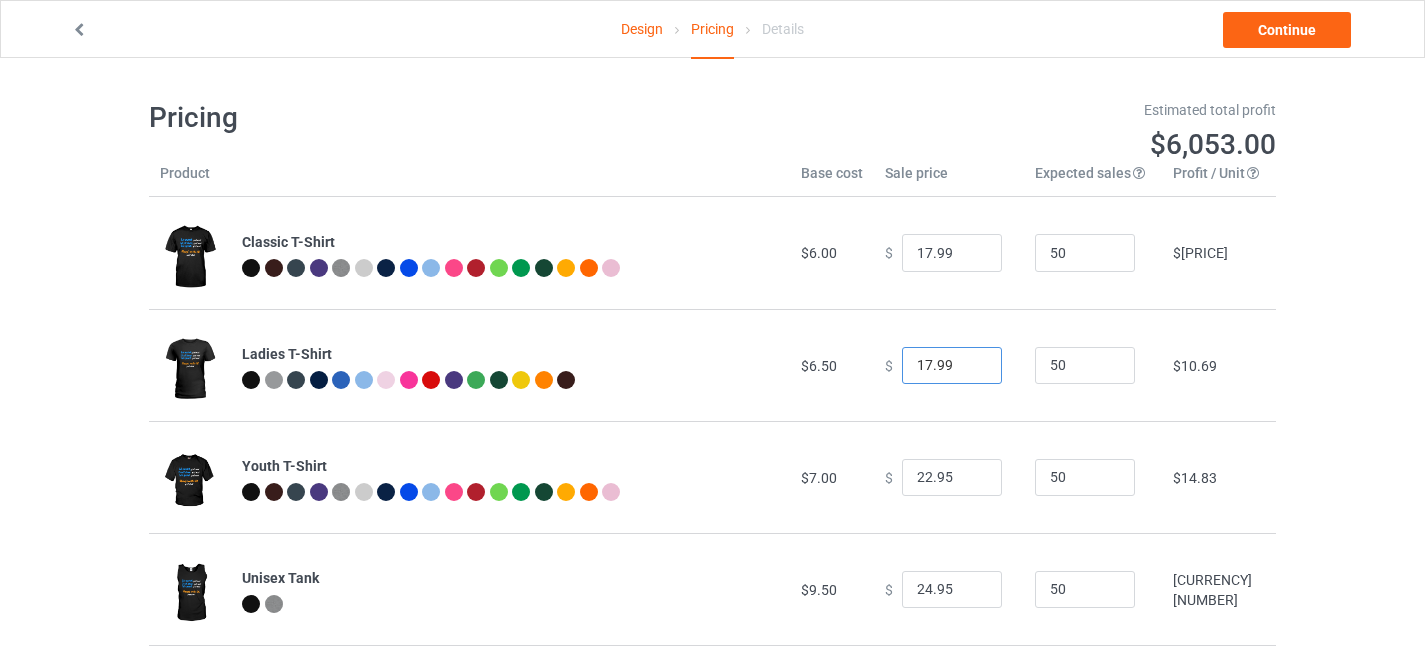 type on "17.99" 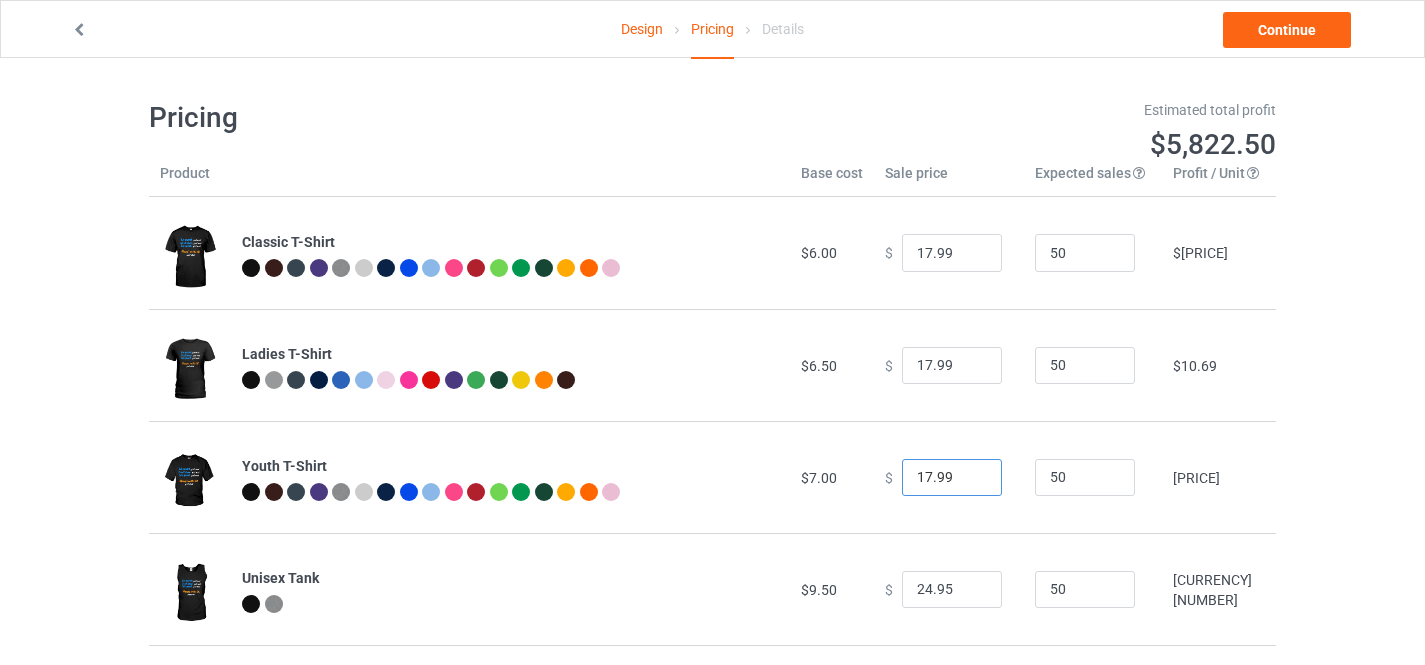 type on "17.99" 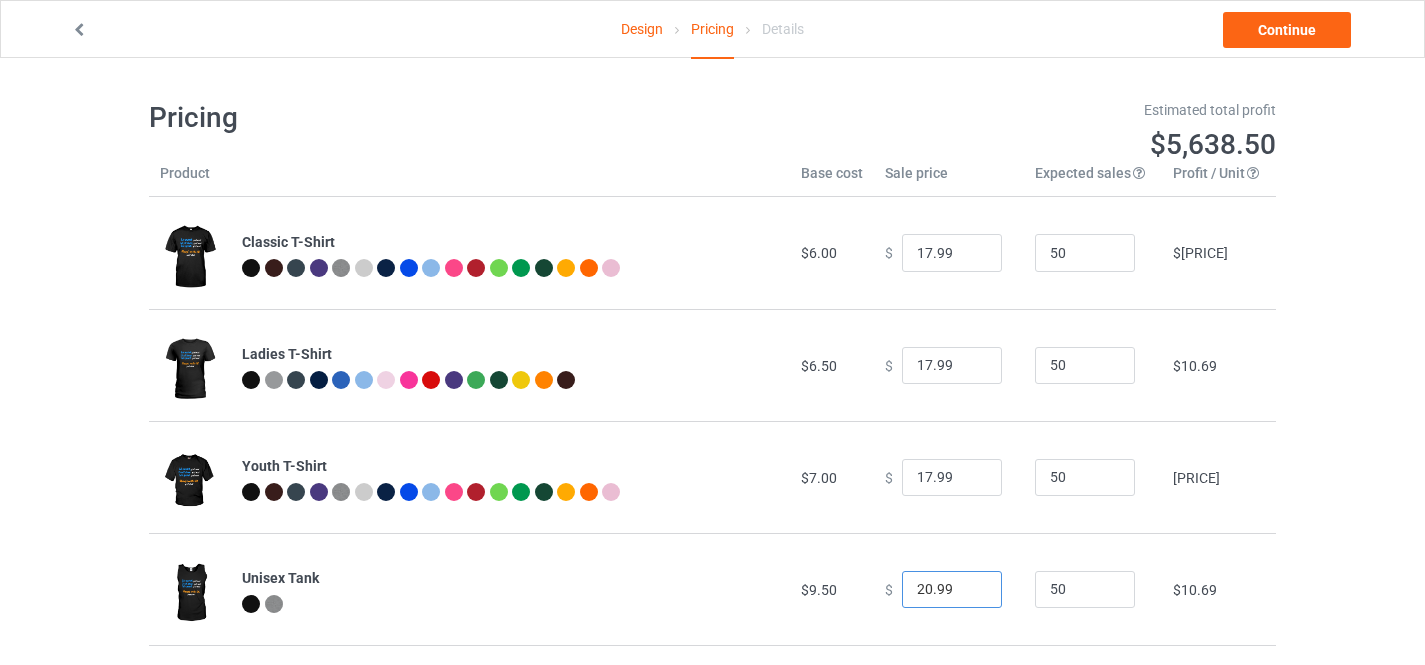 type on "20.99" 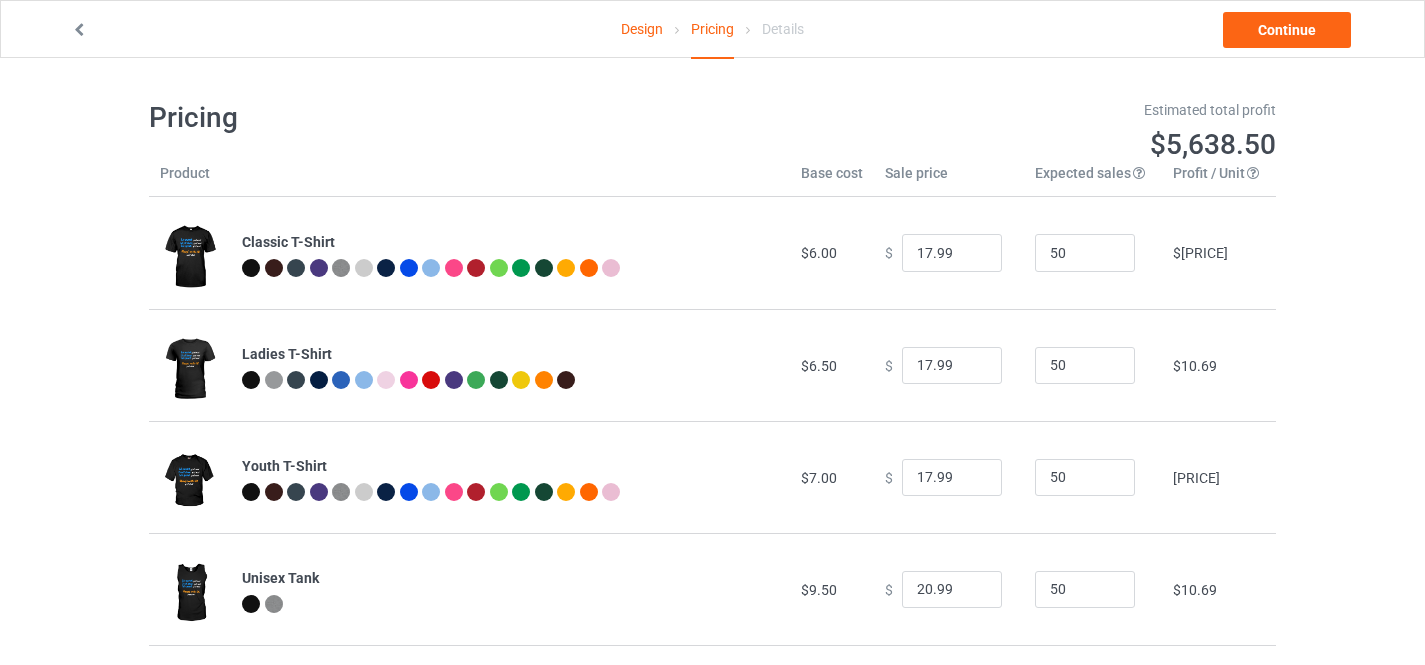 scroll, scrollTop: 370, scrollLeft: 0, axis: vertical 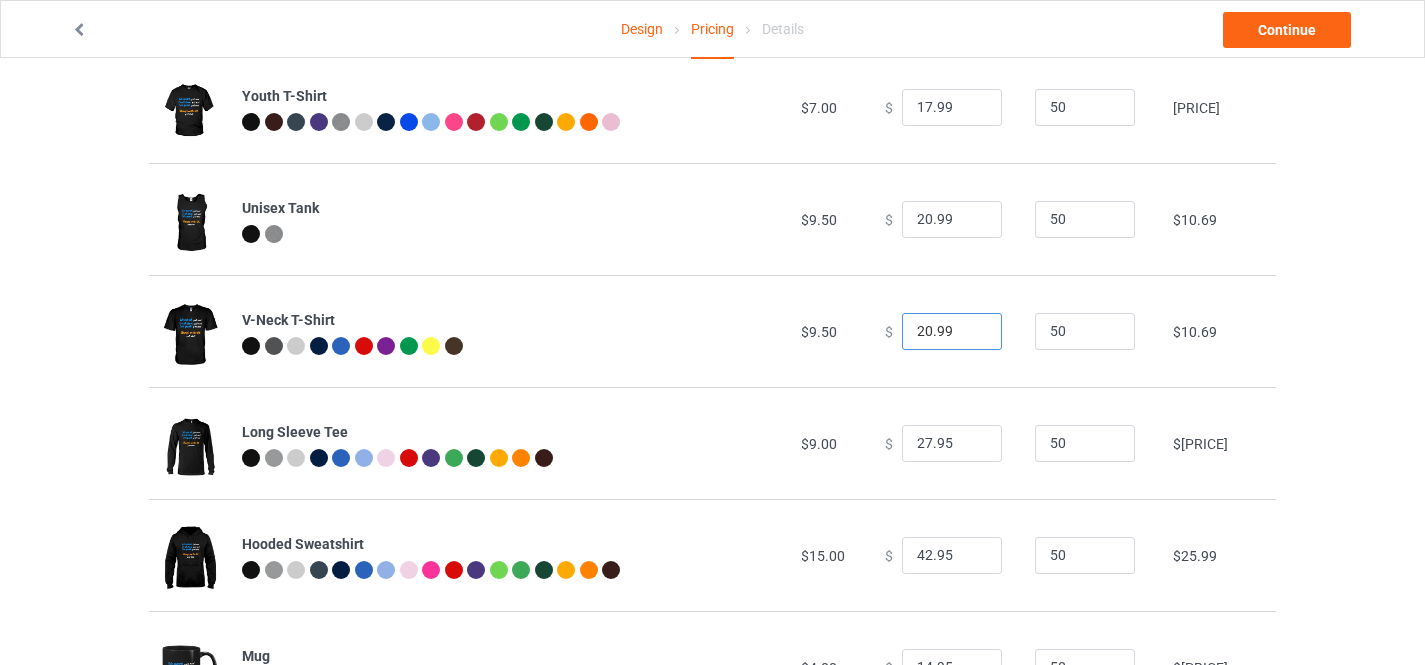 type on "20.99" 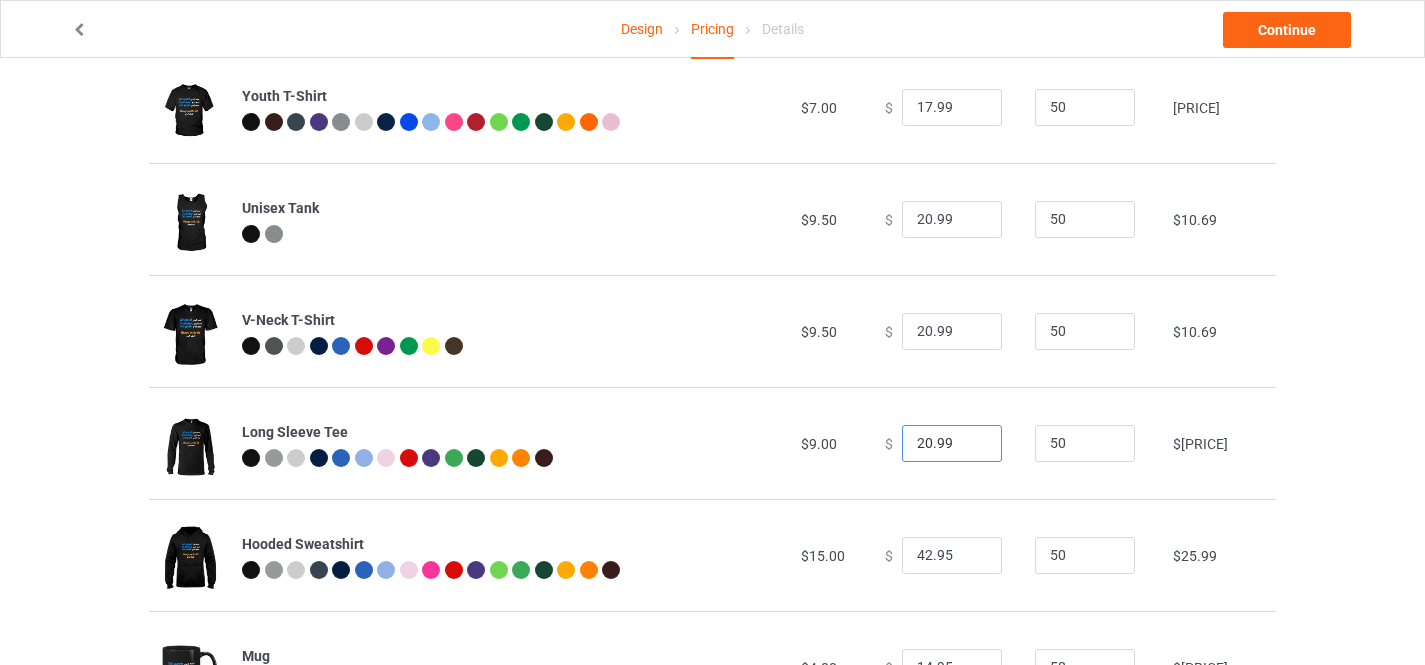 type on "20.99" 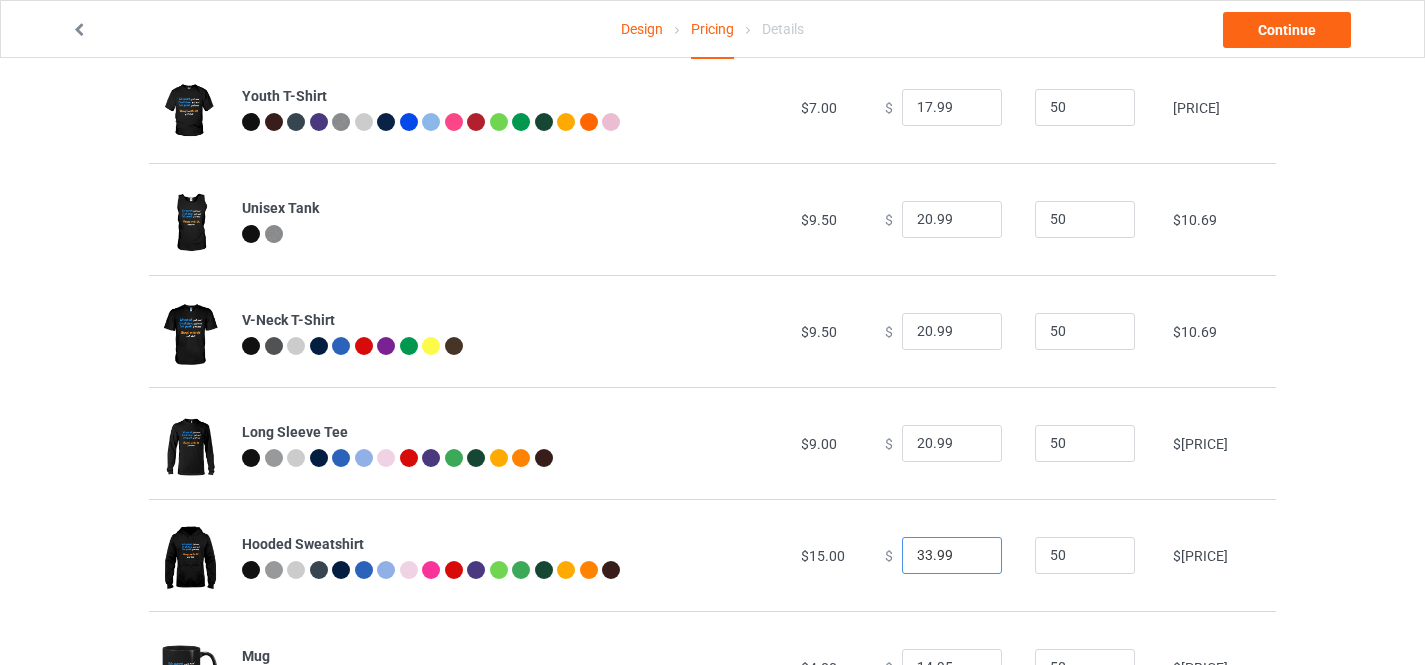 type on "33.99" 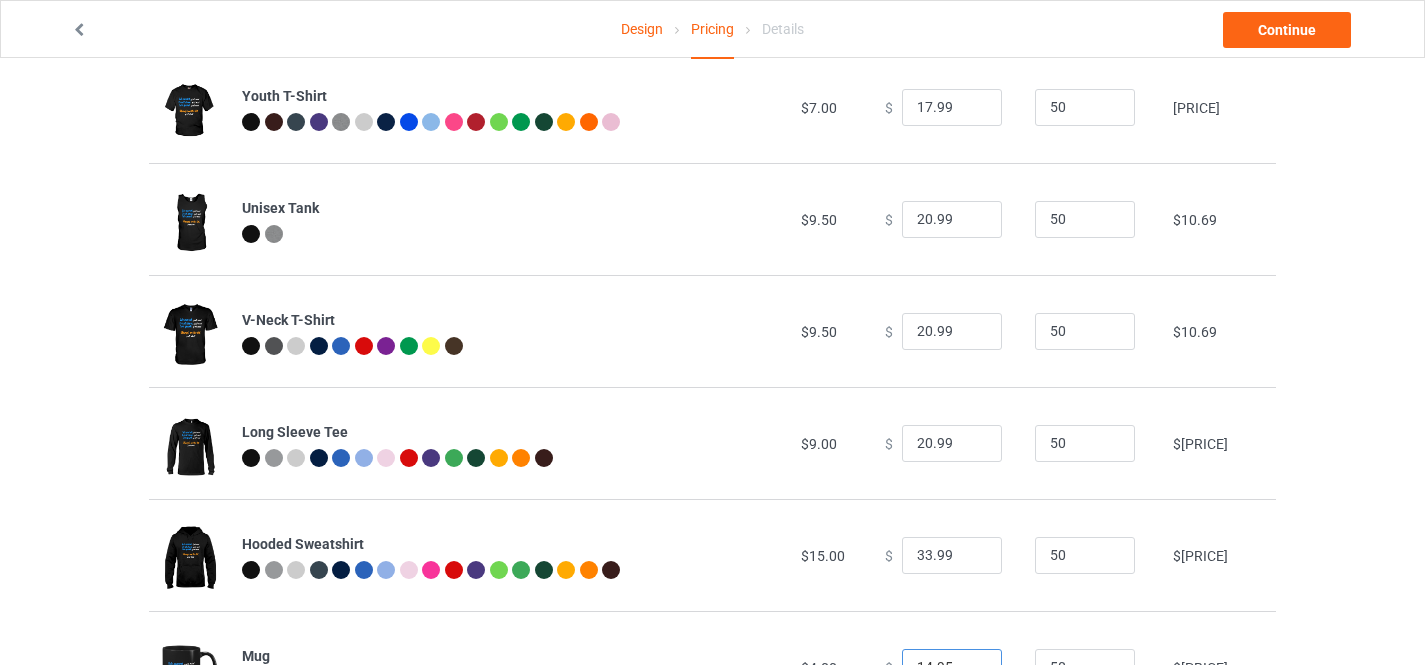 scroll, scrollTop: 392, scrollLeft: 0, axis: vertical 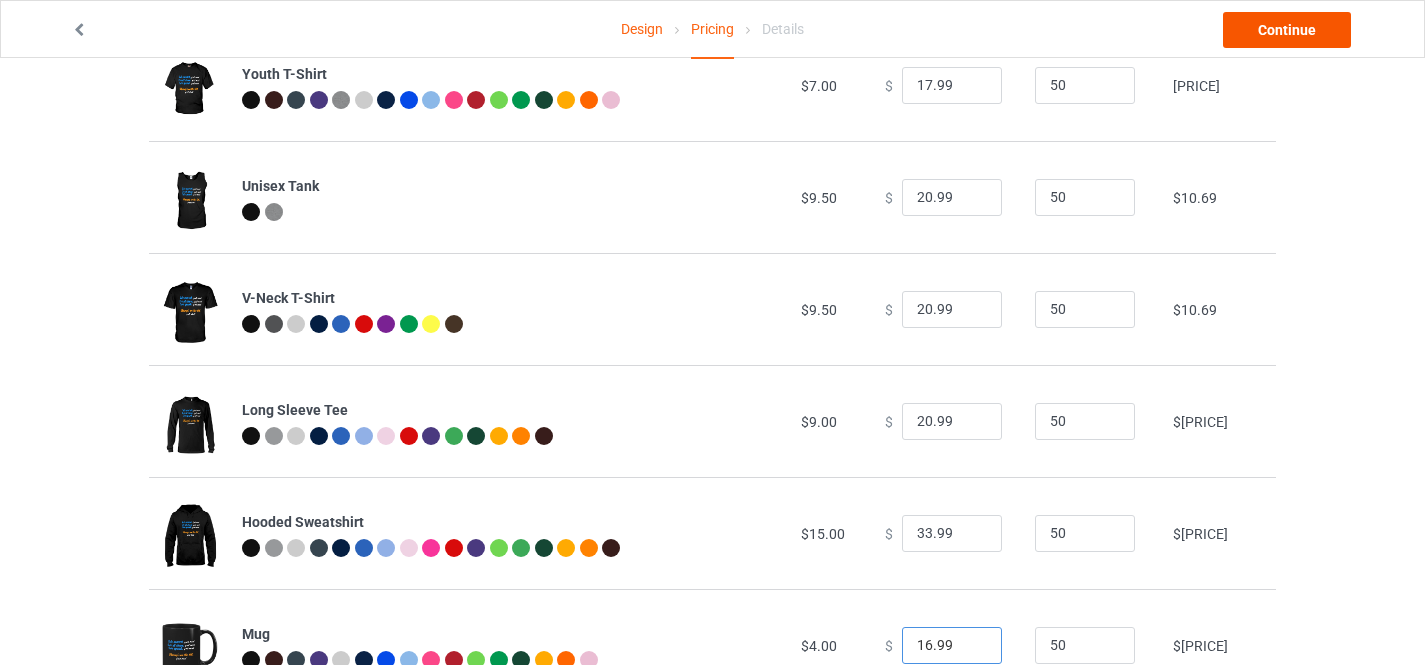 type on "16.99" 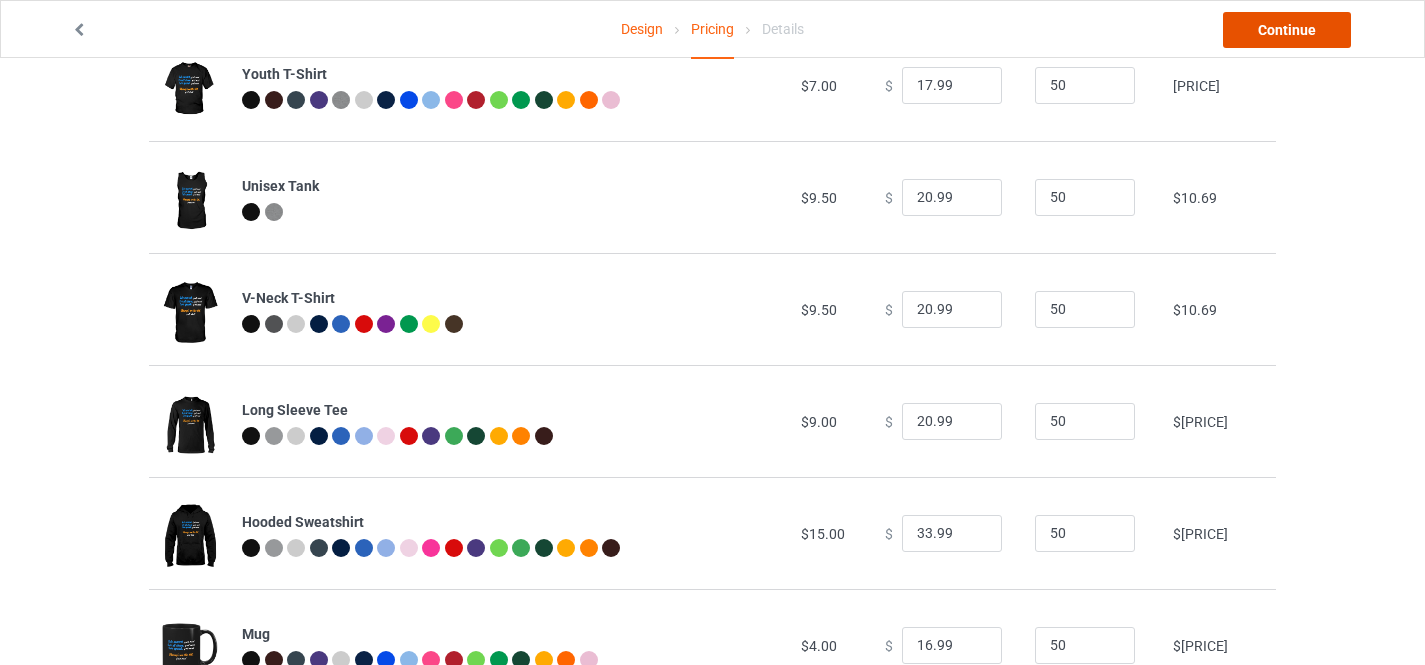 click on "Continue" at bounding box center (1287, 30) 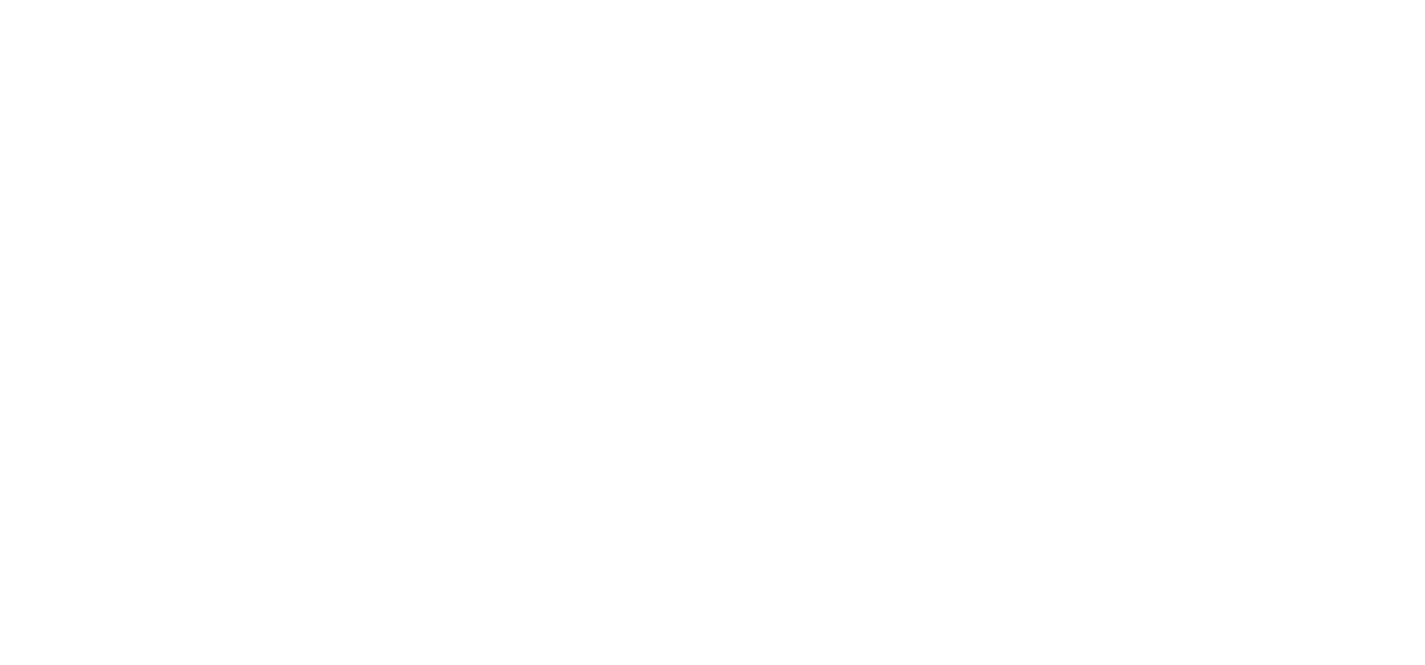 scroll, scrollTop: 0, scrollLeft: 0, axis: both 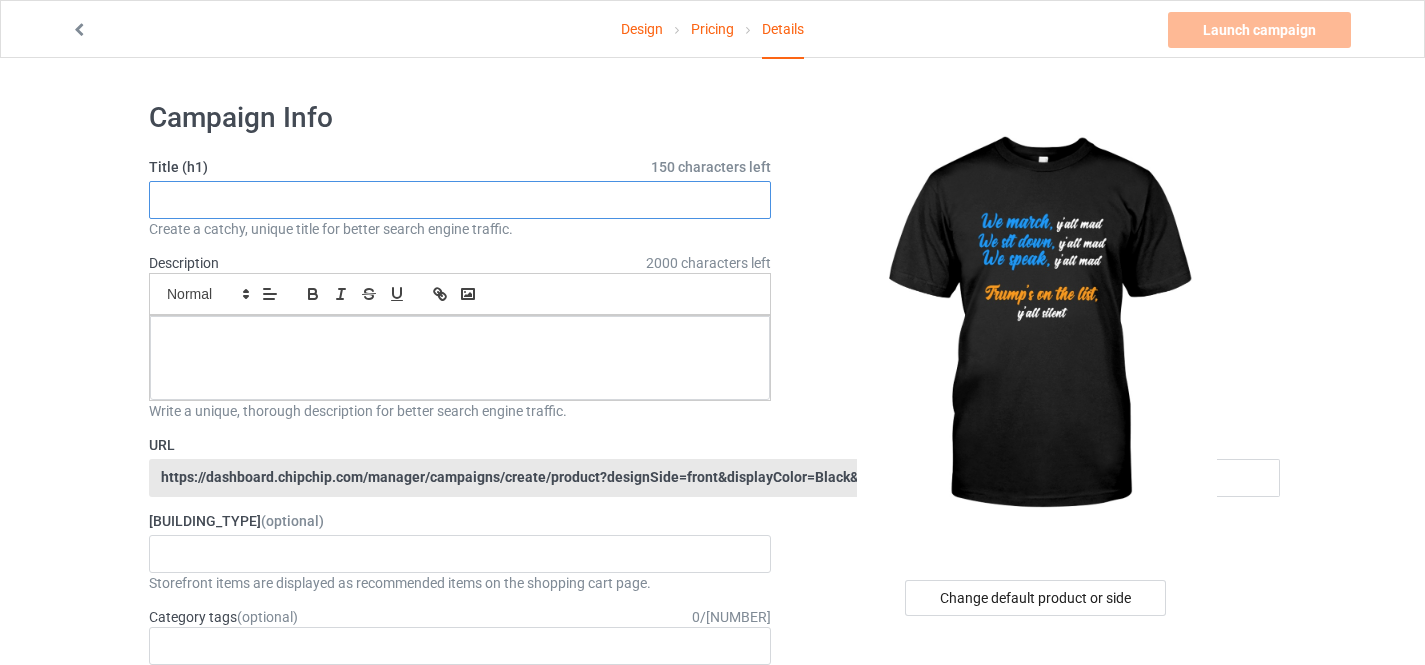 click at bounding box center (460, 200) 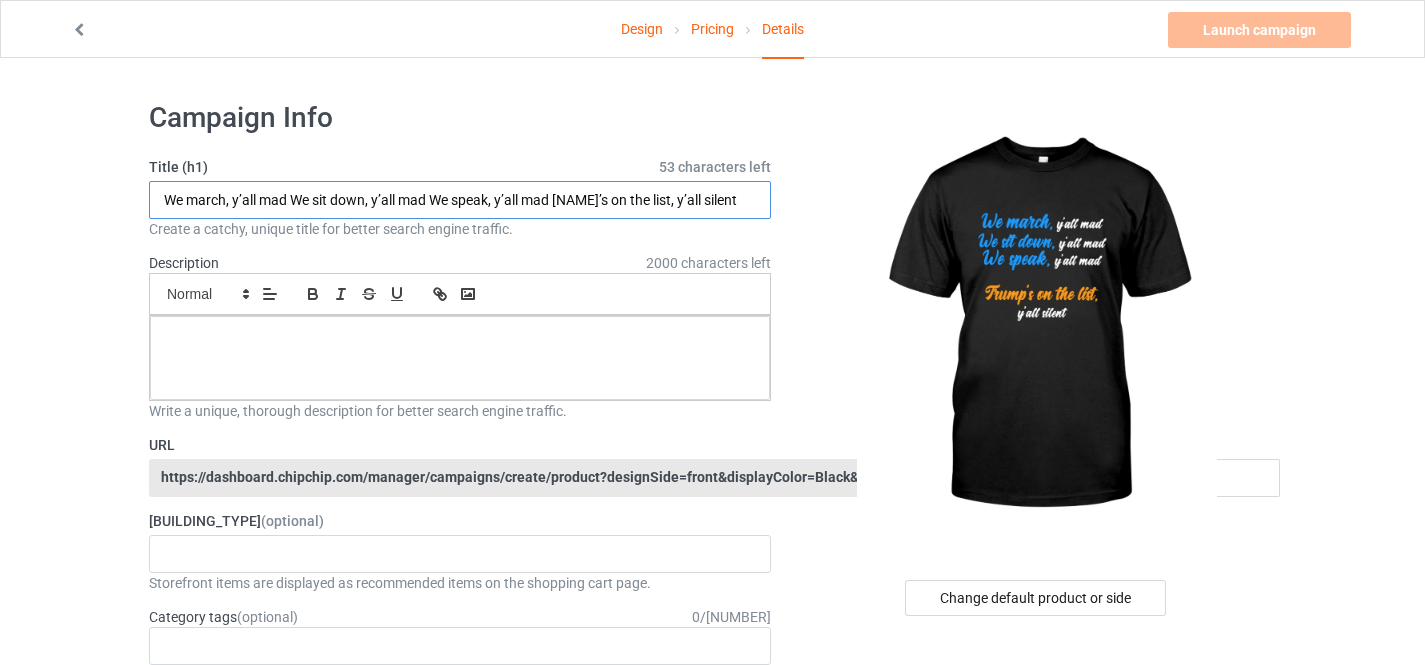 type on "We march, y’all mad We sit down, y’all mad We speak, y’all mad [NAME]’s on the list, y’all silent" 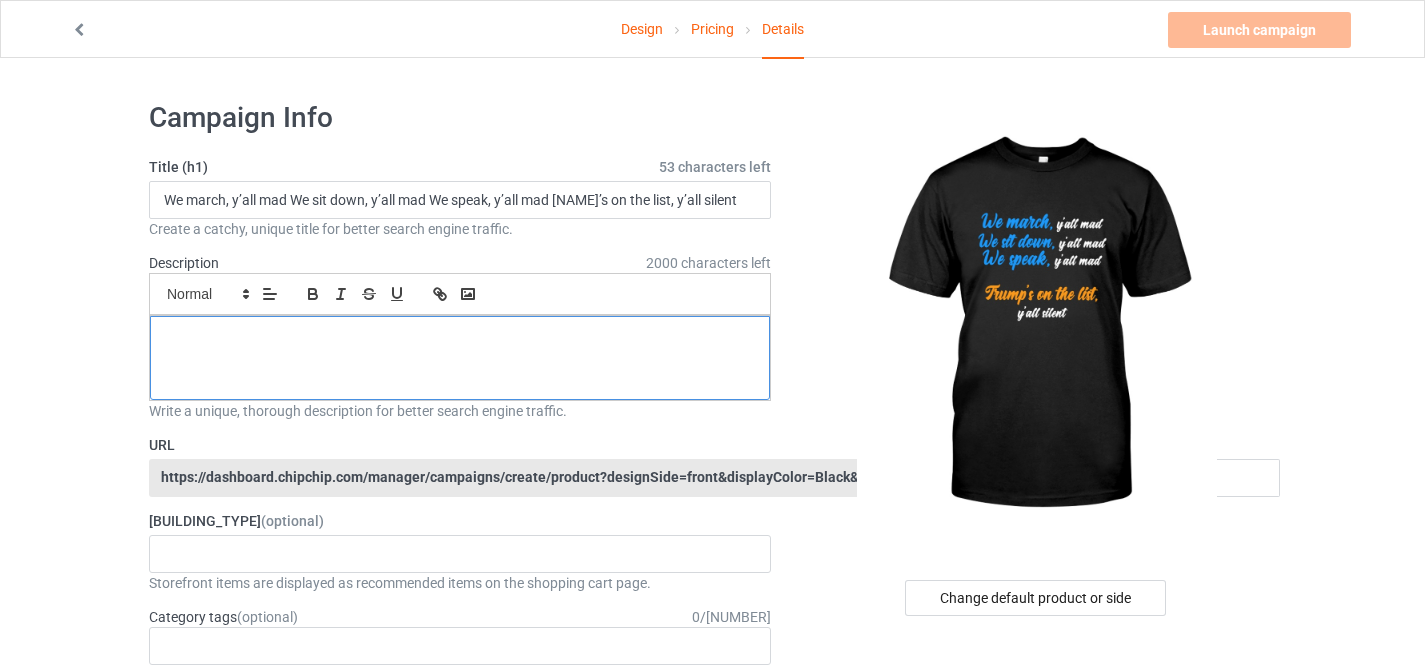 click at bounding box center (460, 338) 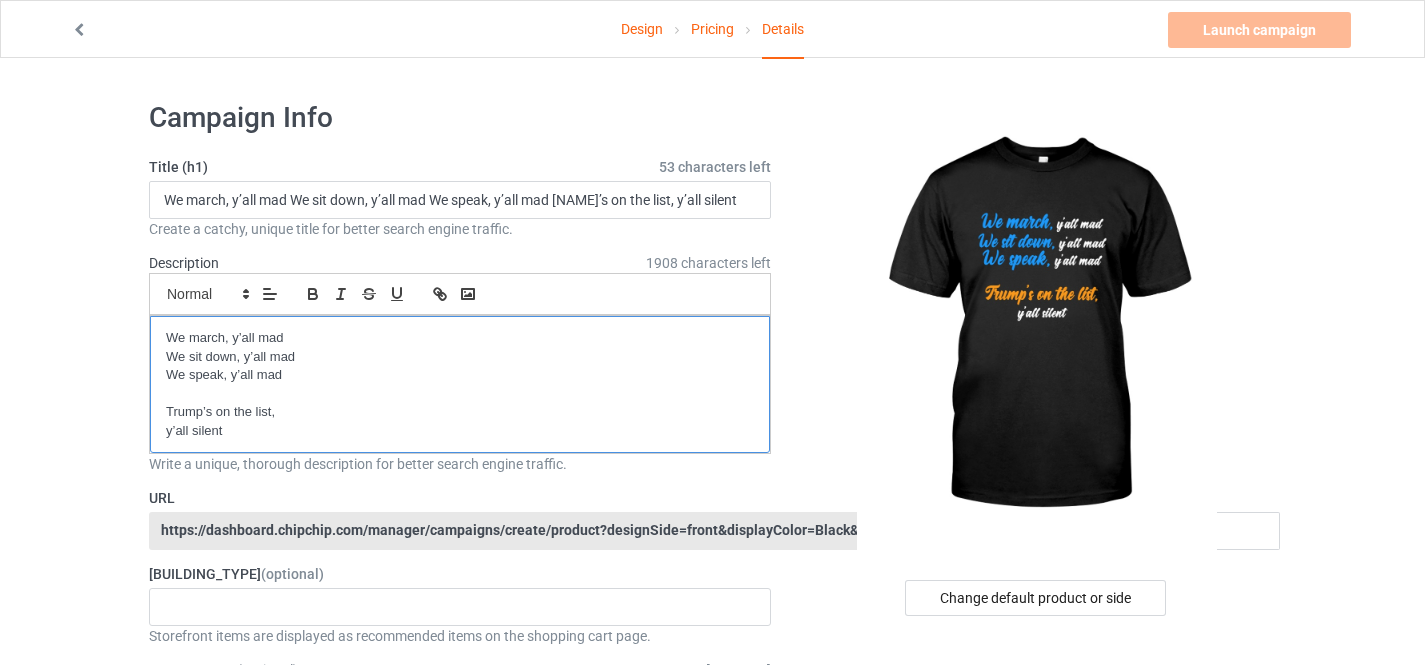 scroll, scrollTop: 0, scrollLeft: 0, axis: both 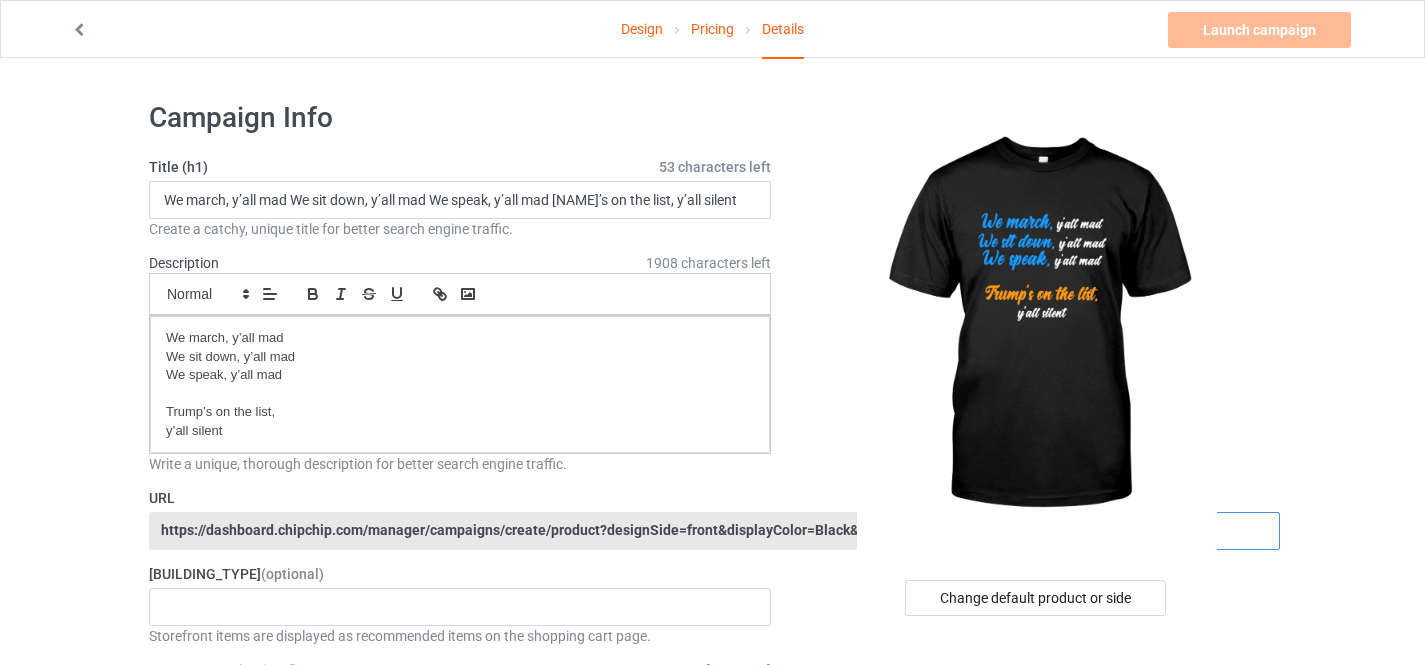 click at bounding box center (1185, 531) 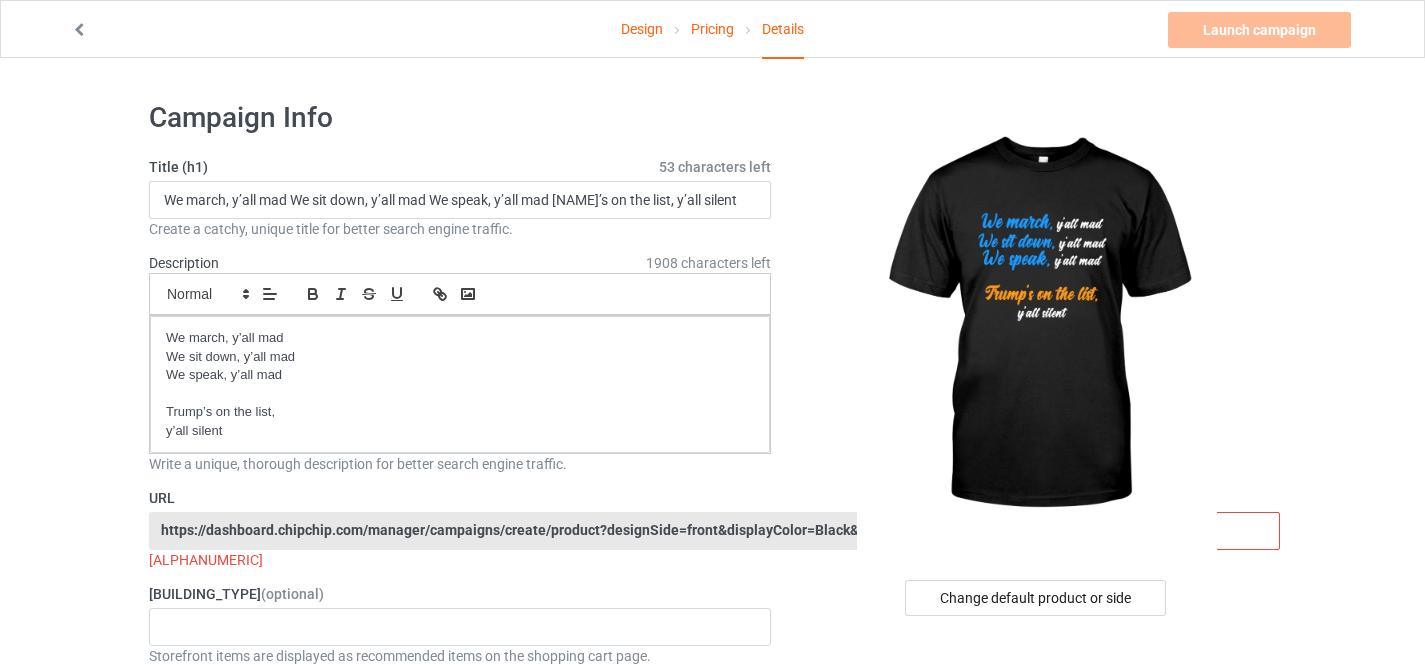 click on "fb.[ID].bestusatee.com/ bestusatee.com/ donaldjtrumpcompain.com/ harris-walz-secure-actblue.com/ make-america-joyful-again.com/ teechip.com/ [ID]" at bounding box center [619, 531] 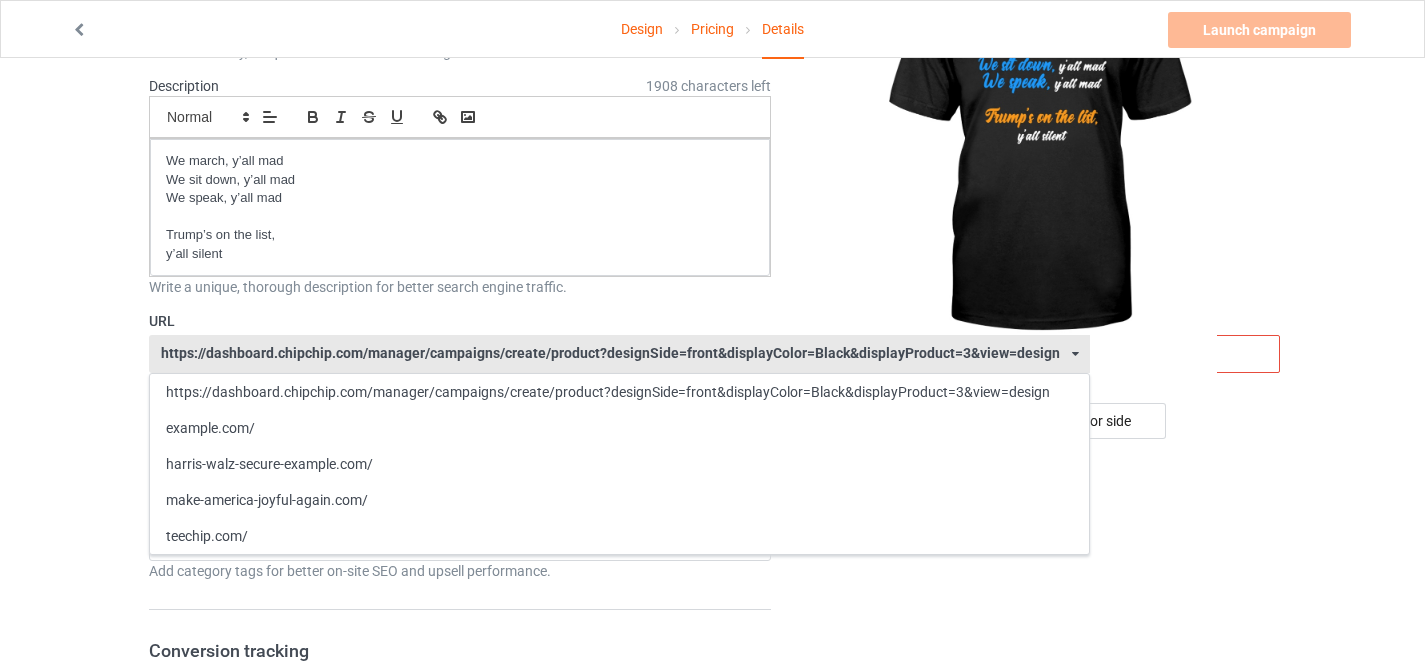scroll, scrollTop: 200, scrollLeft: 0, axis: vertical 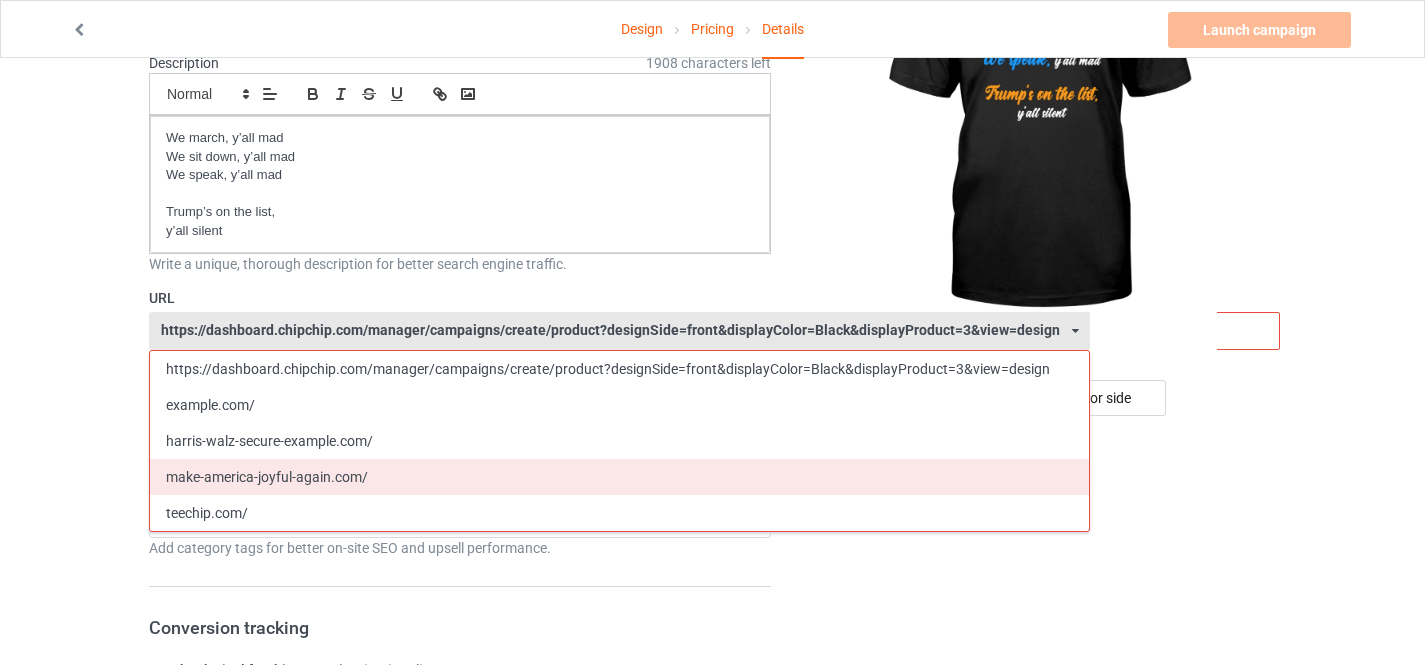 click on "make-america-joyful-again.com/" at bounding box center [619, 477] 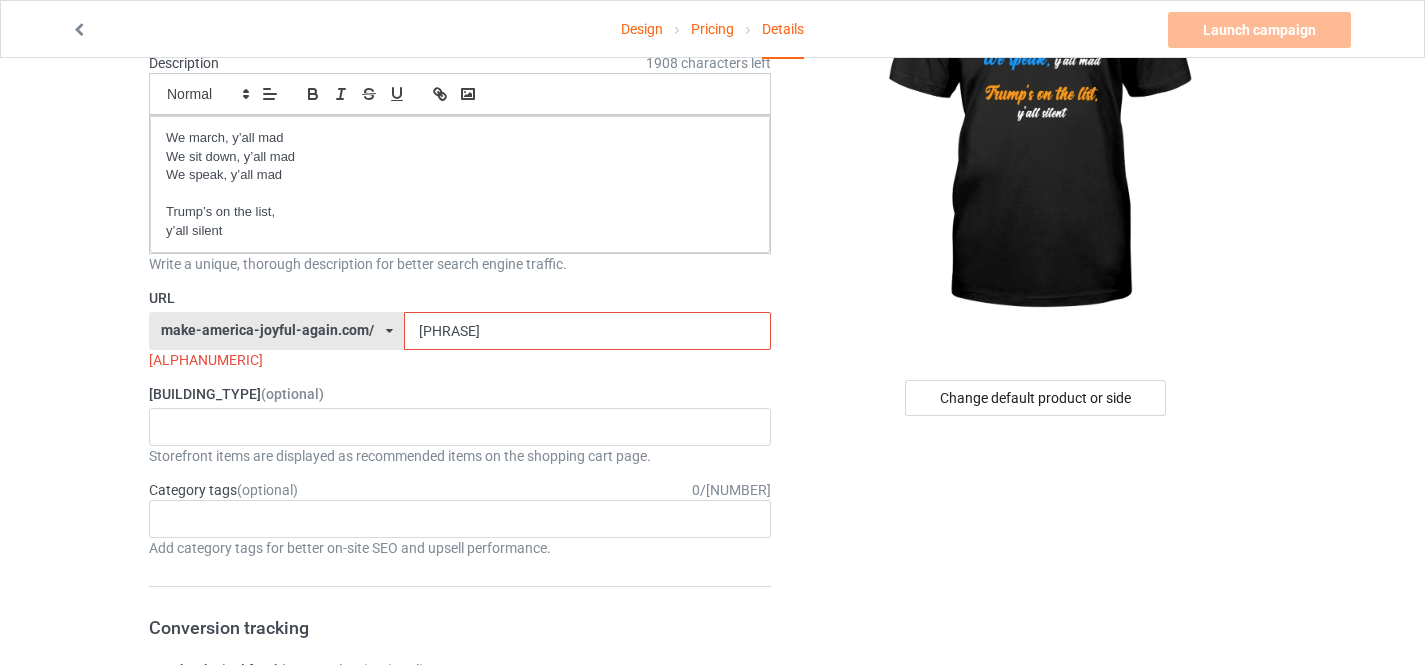 drag, startPoint x: 693, startPoint y: 332, endPoint x: 767, endPoint y: 352, distance: 76.655075 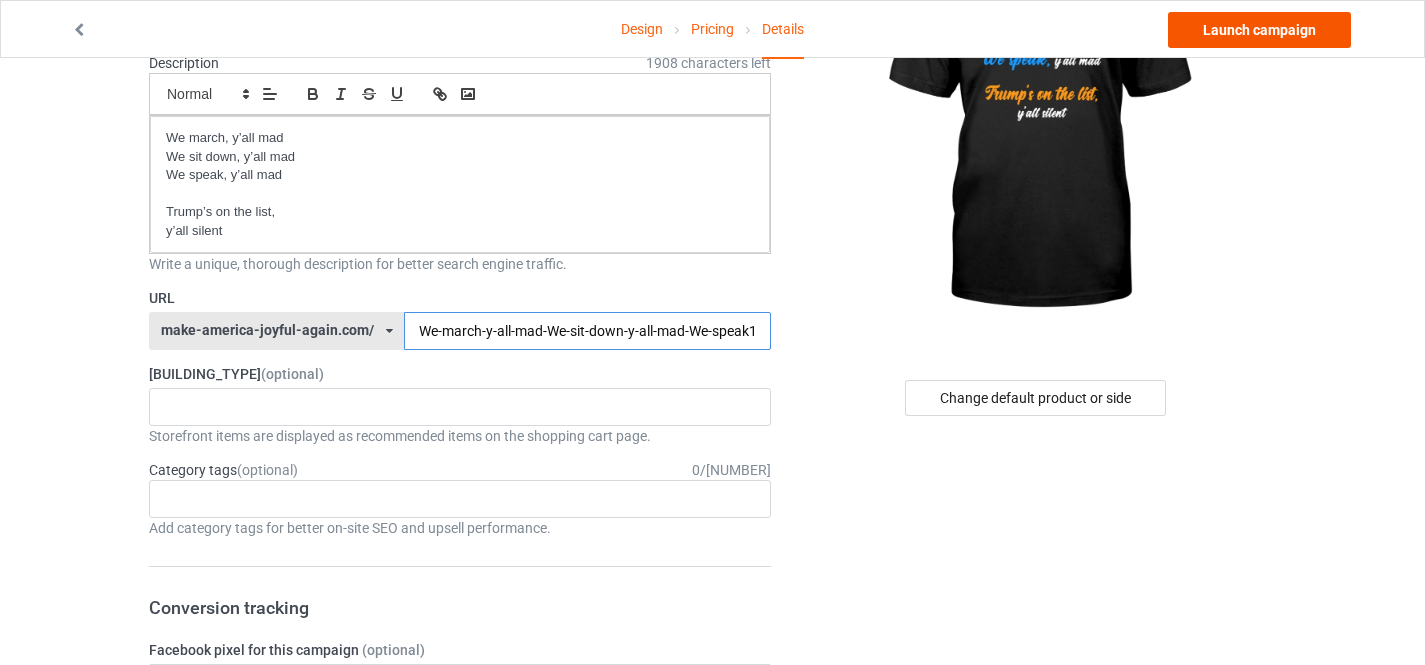 type on "We-march-y-all-mad-We-sit-down-y-all-mad-We-speak1" 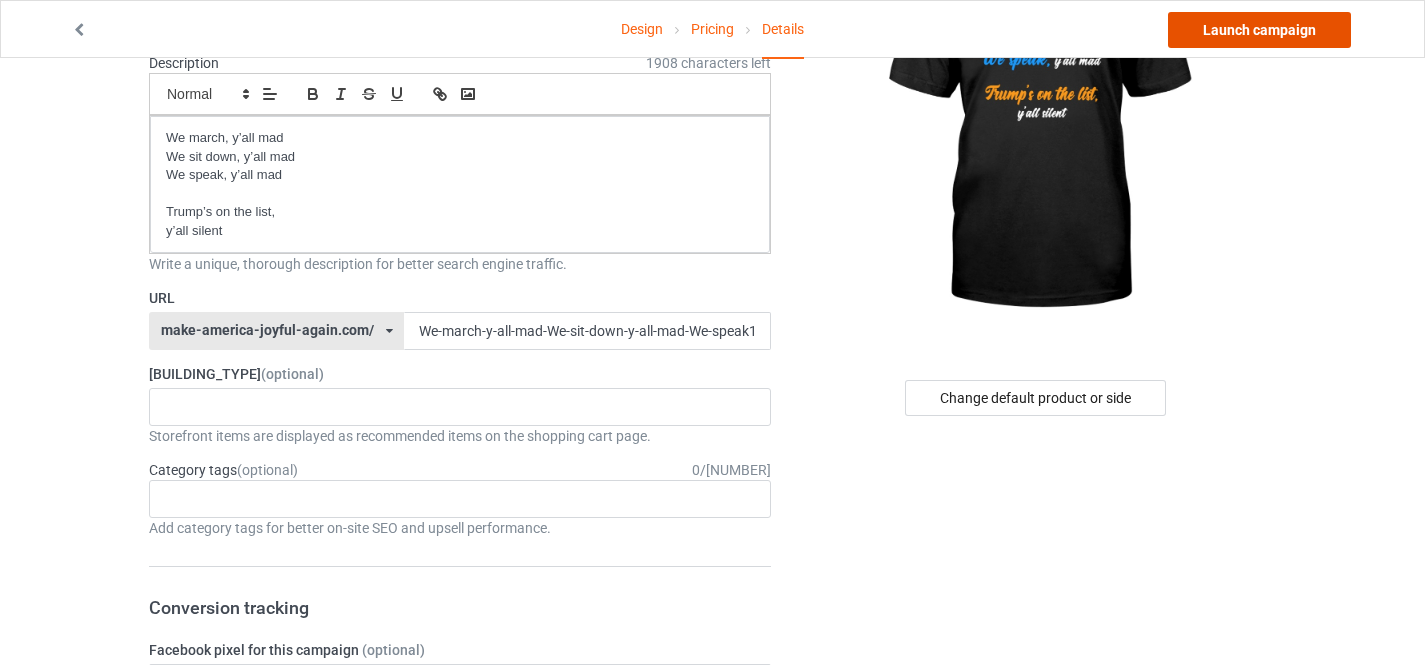 click on "Launch campaign" at bounding box center (1259, 30) 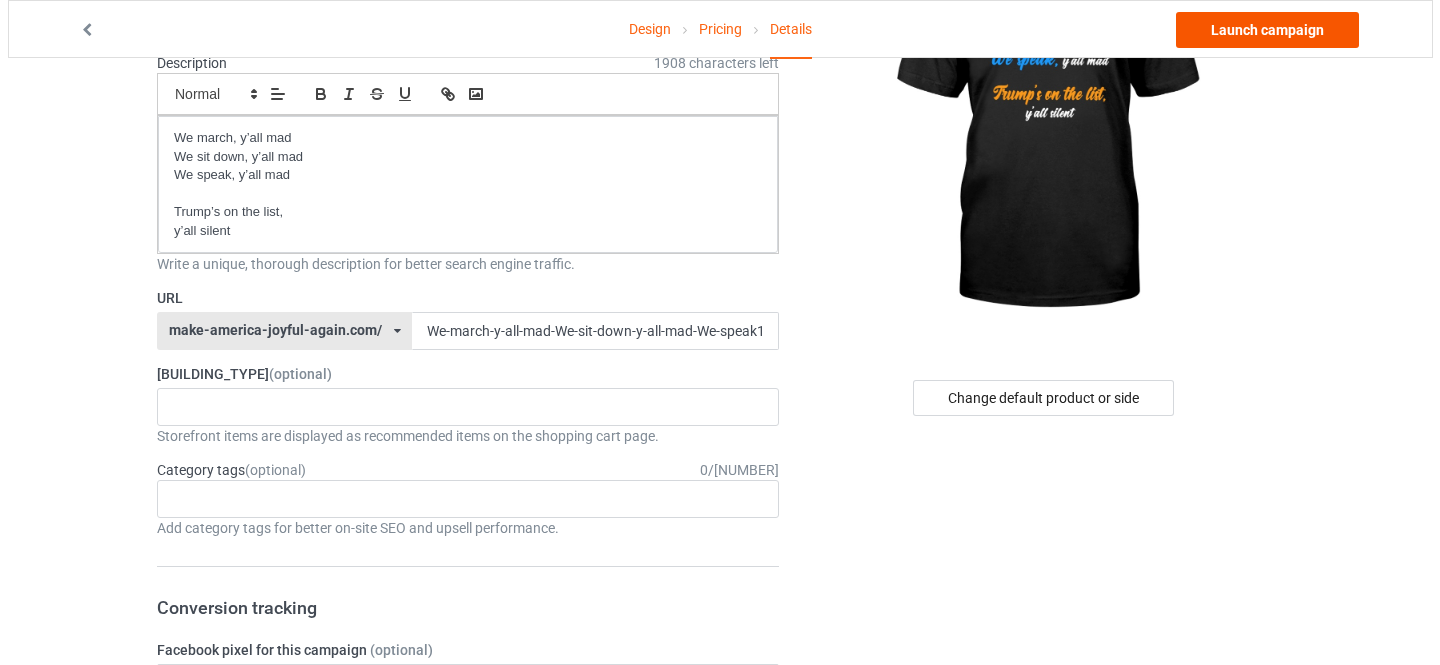 scroll, scrollTop: 0, scrollLeft: 0, axis: both 